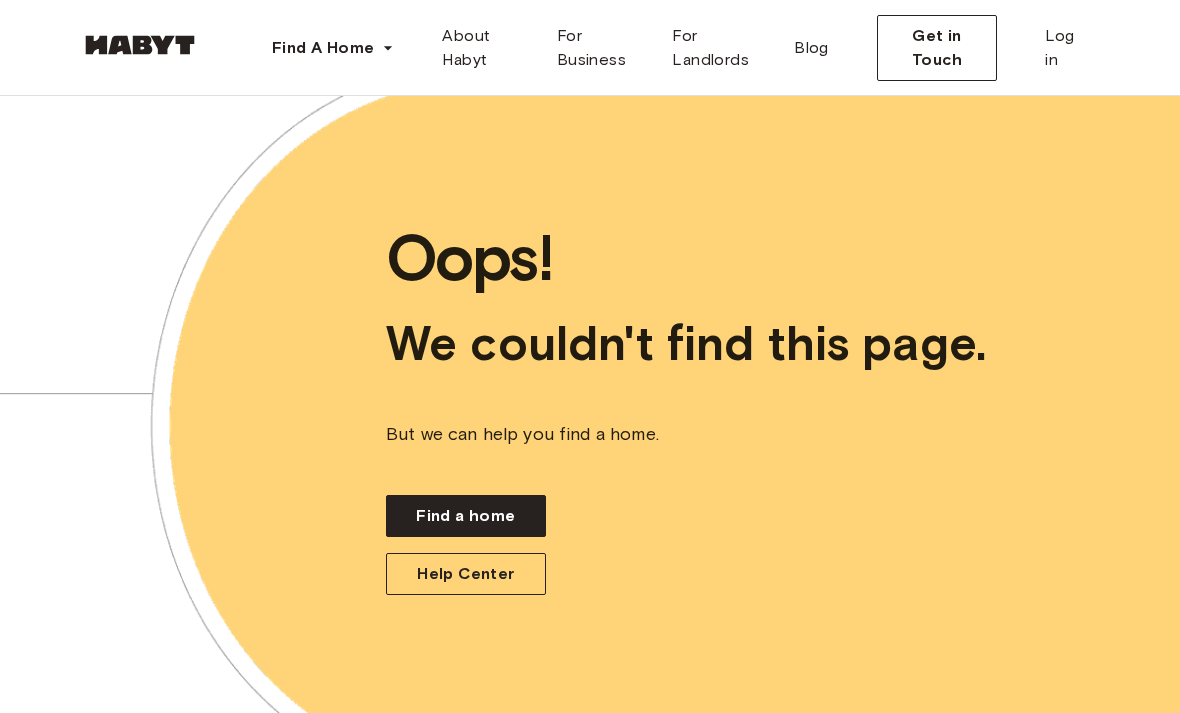 scroll, scrollTop: 0, scrollLeft: 0, axis: both 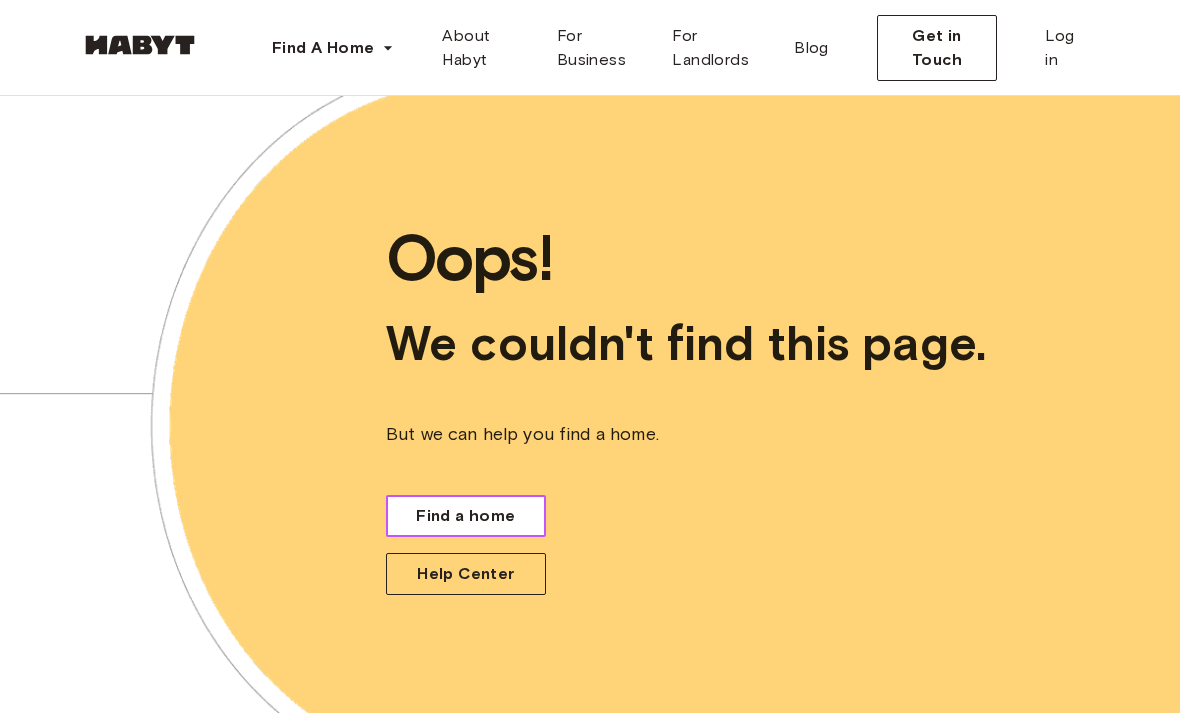 click on "Find a home" at bounding box center [466, 516] 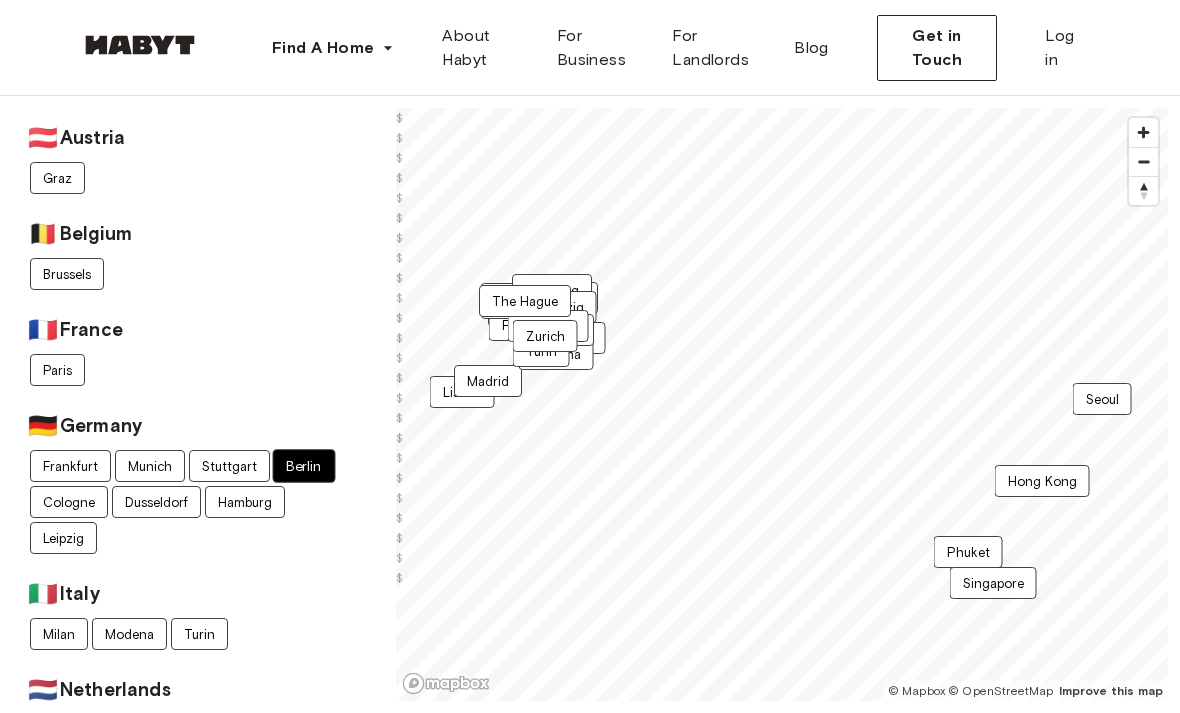 click on "Berlin" at bounding box center (304, 466) 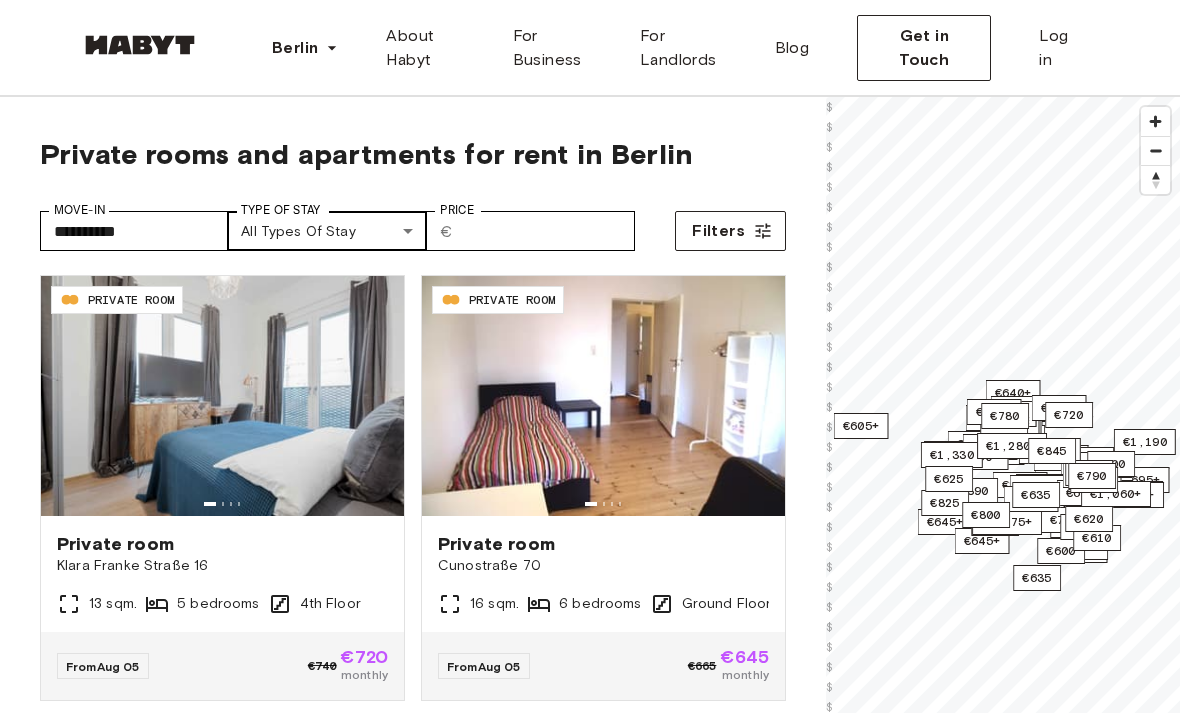 click on "**********" at bounding box center (590, 2467) 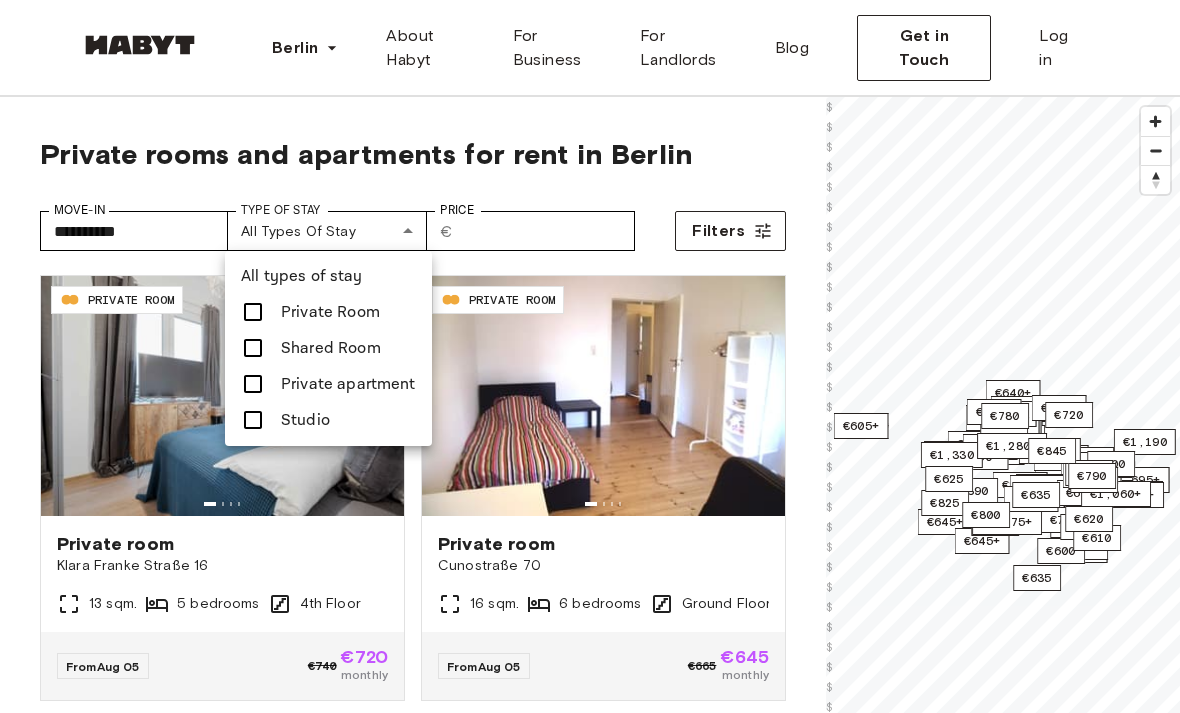 click at bounding box center [253, 312] 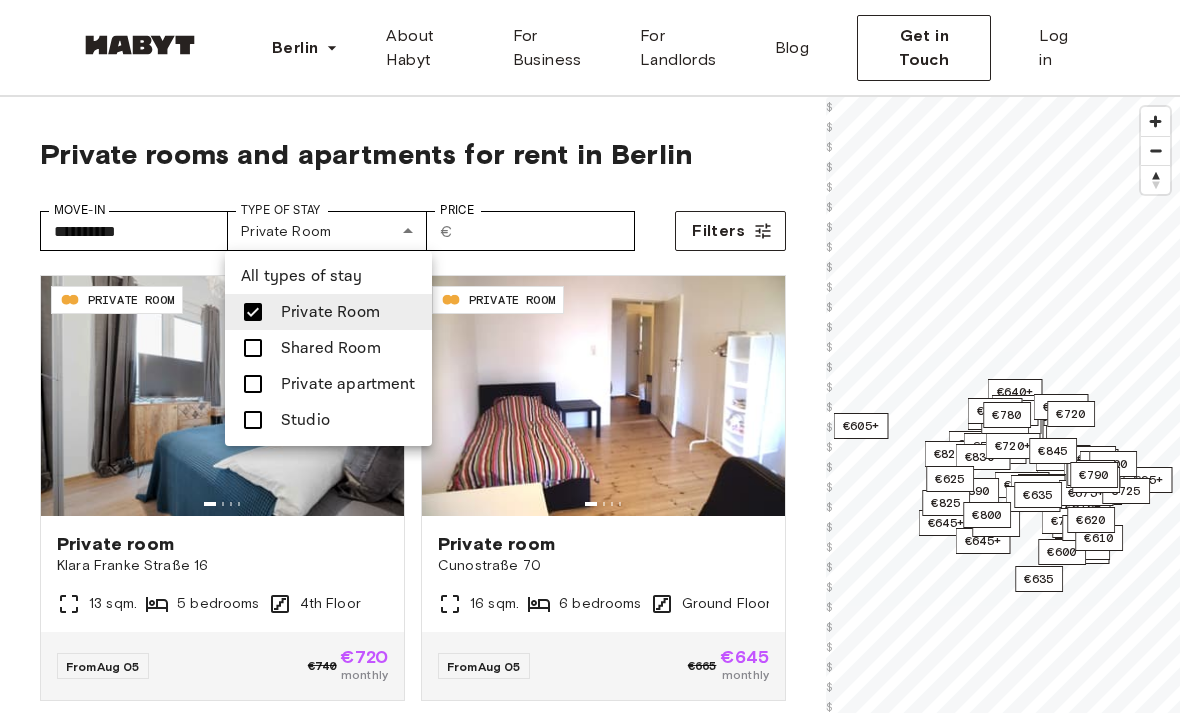 click at bounding box center (253, 384) 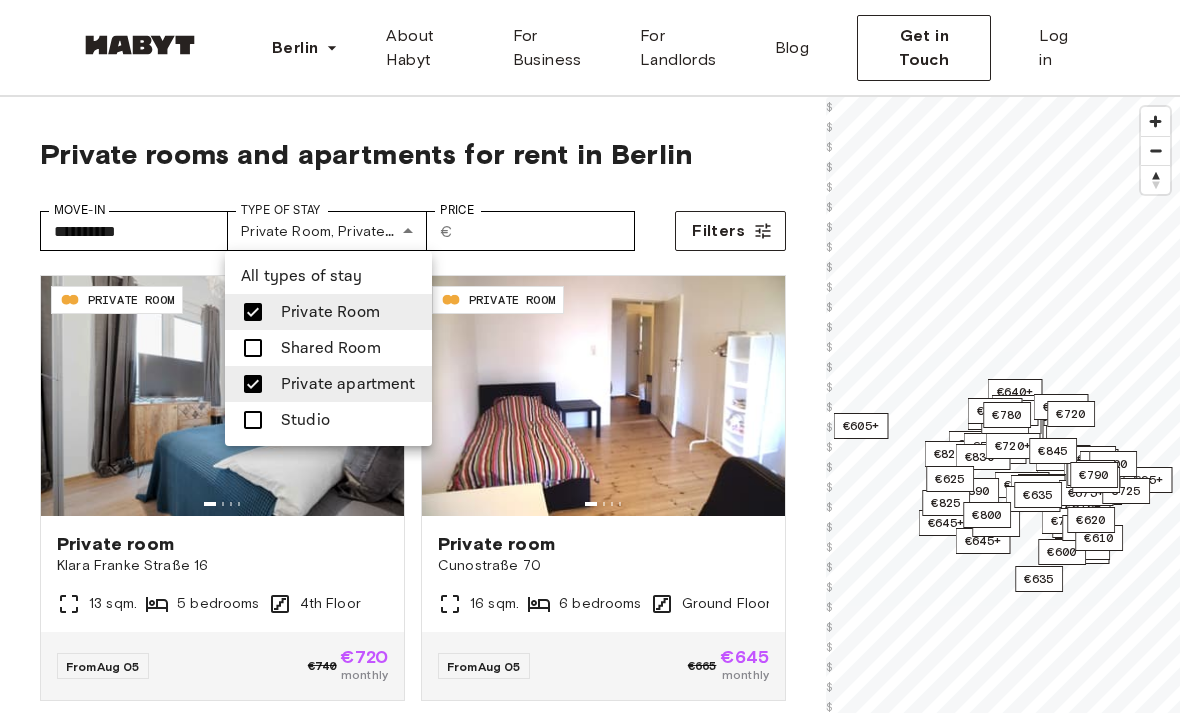 click at bounding box center (253, 420) 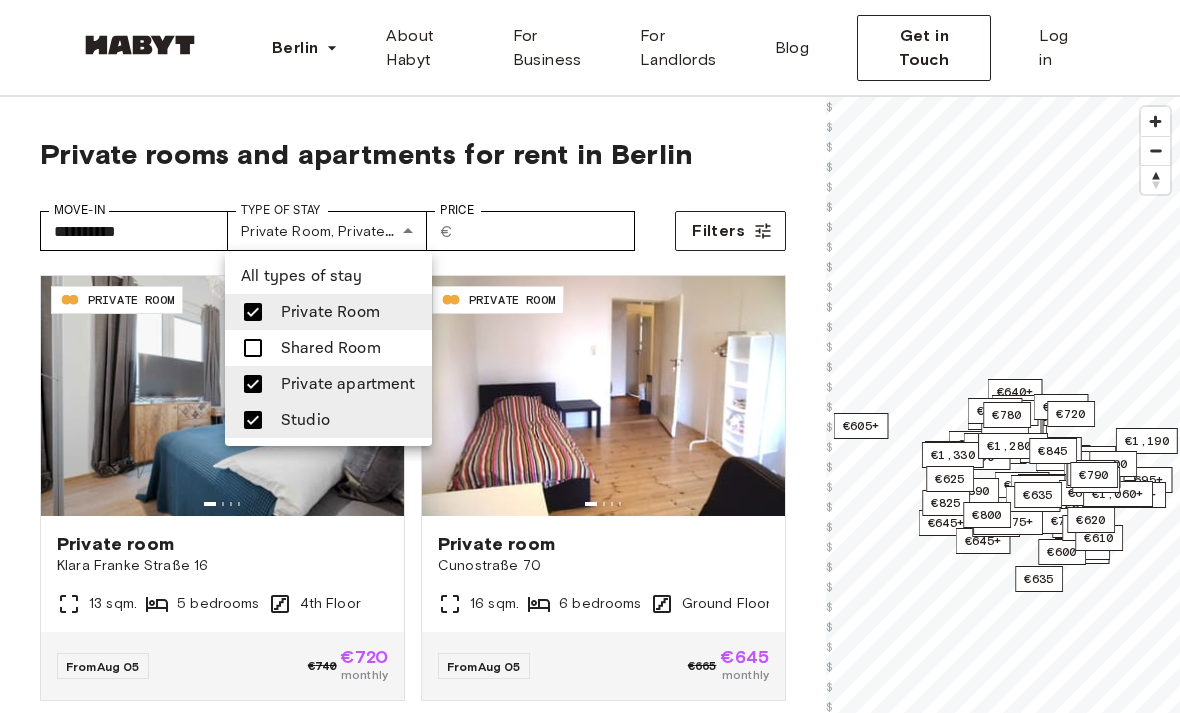 type on "**********" 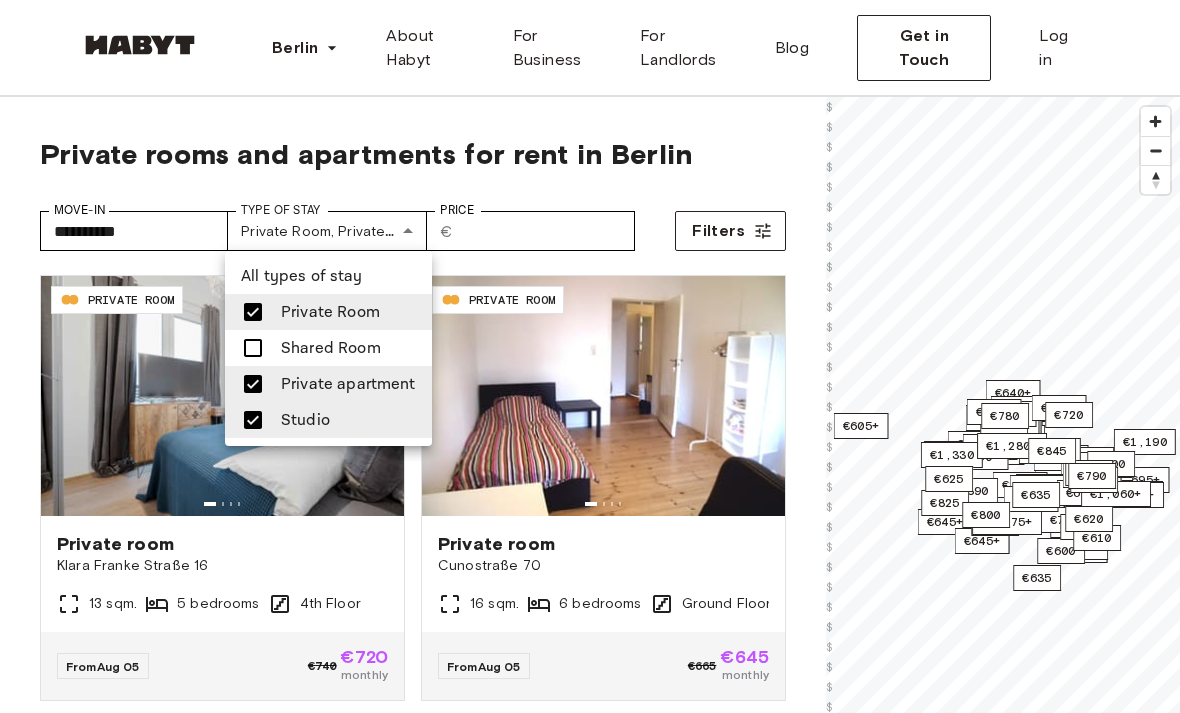 click at bounding box center (590, 356) 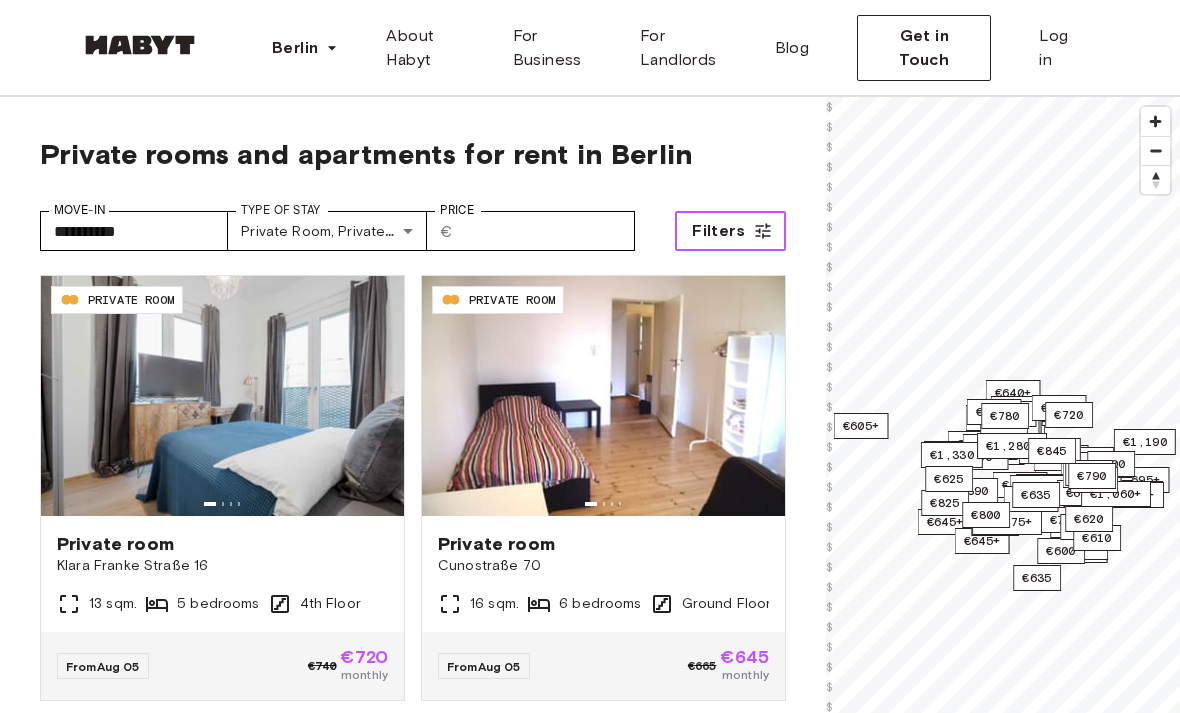click on "Filters" at bounding box center [718, 231] 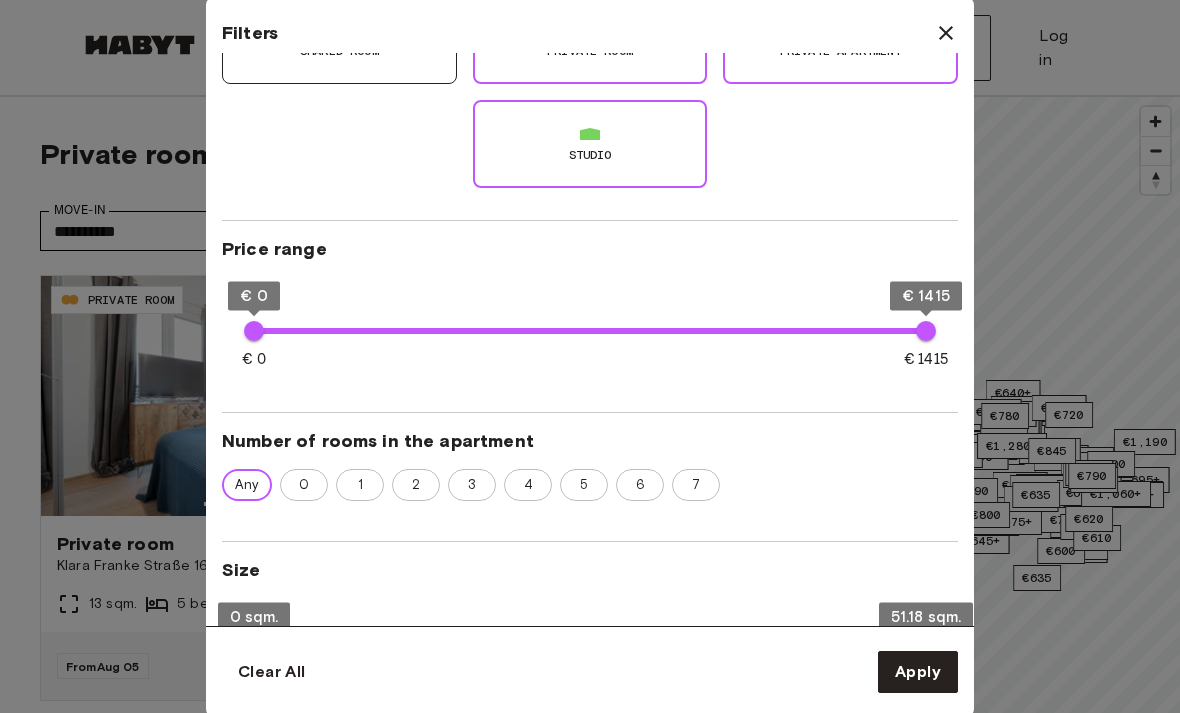 scroll, scrollTop: 252, scrollLeft: 0, axis: vertical 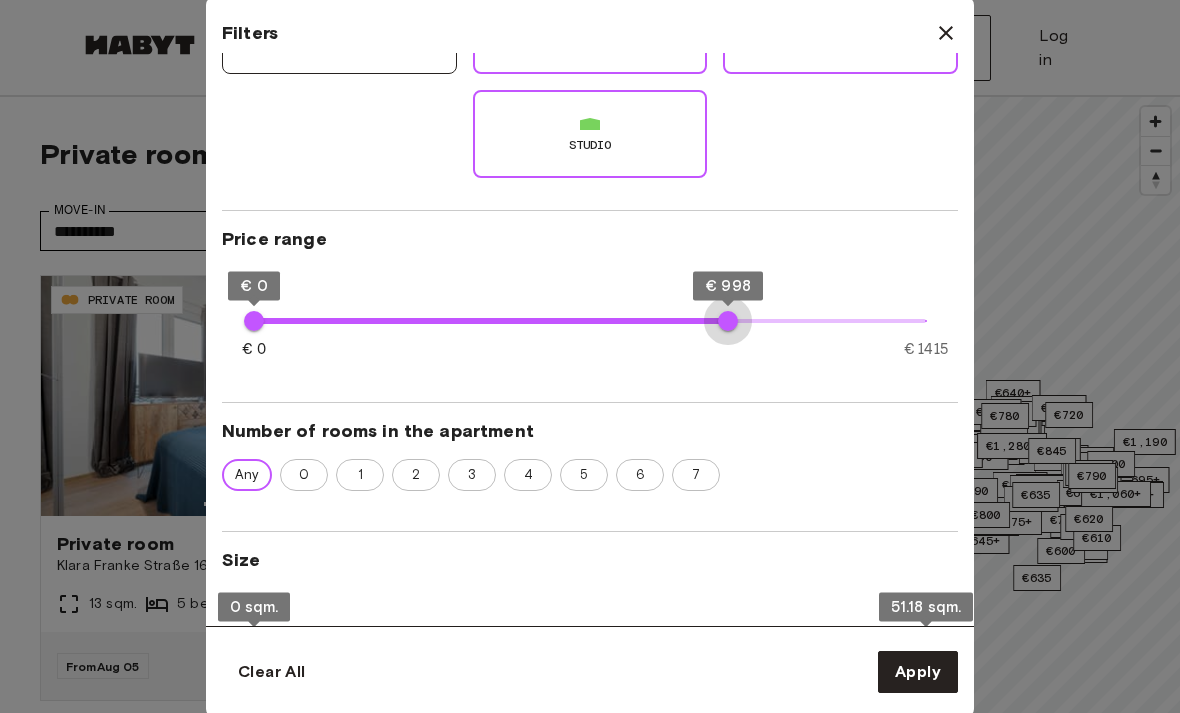 type on "****" 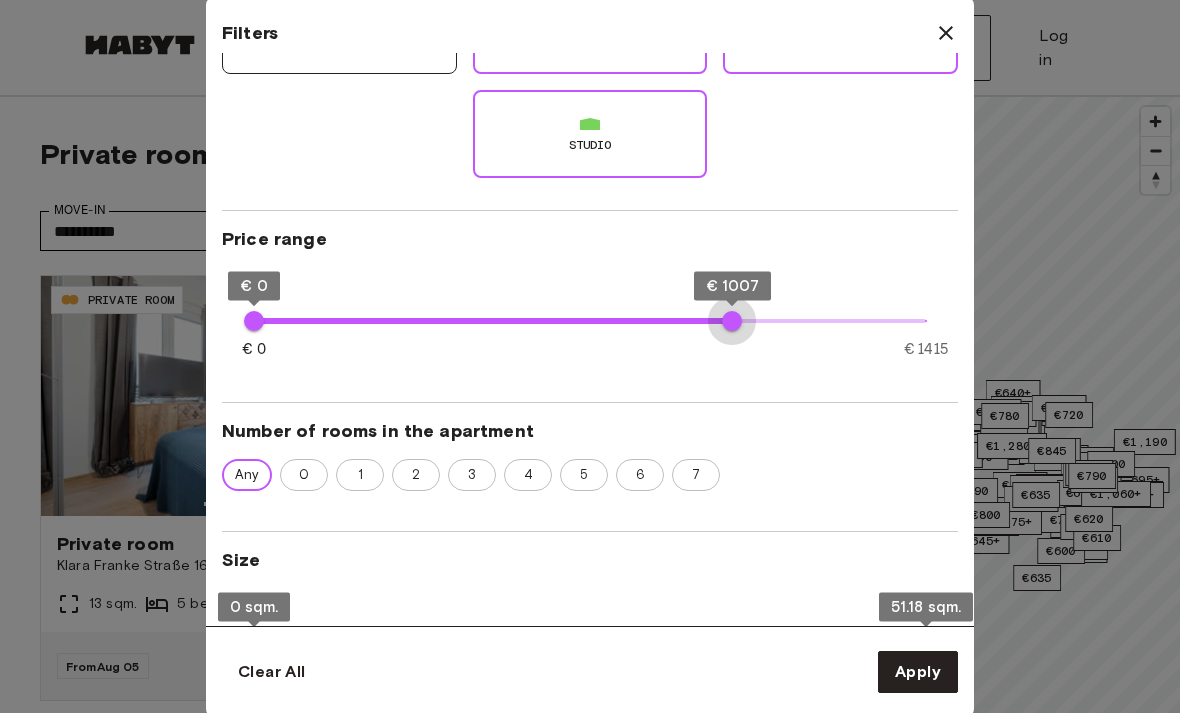 type on "****" 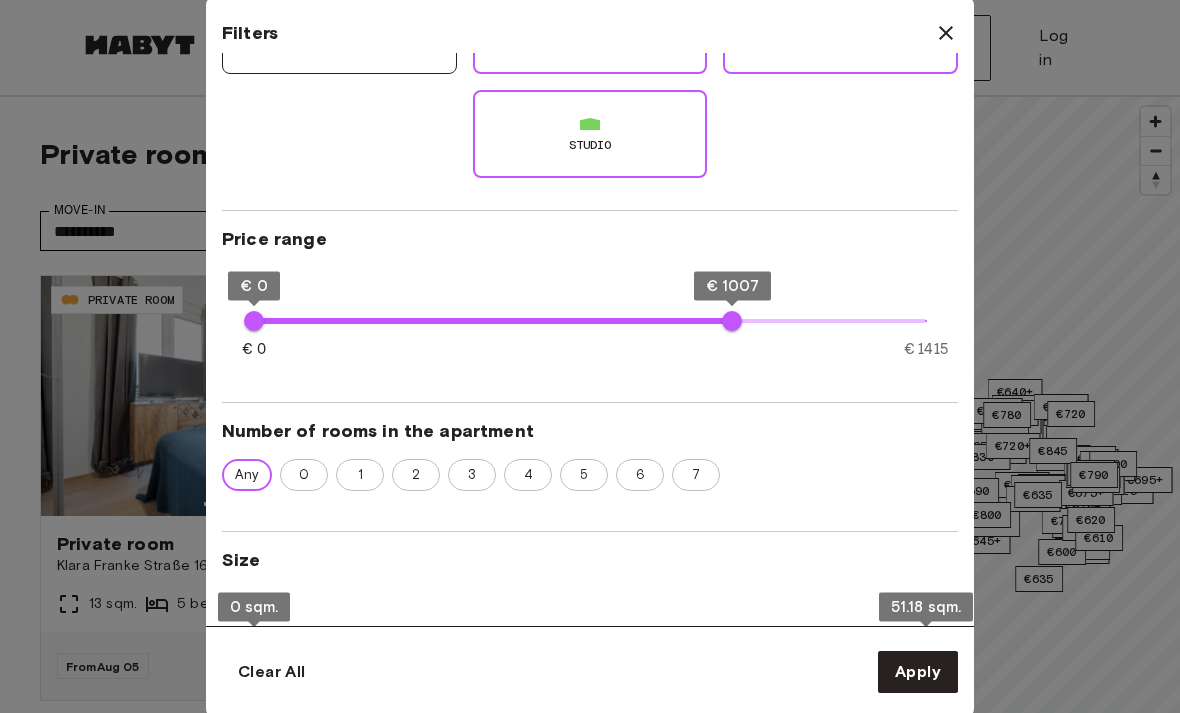 click on "Number of rooms in the apartment Any 0 1 2 3 4 5 6 7" at bounding box center (590, 467) 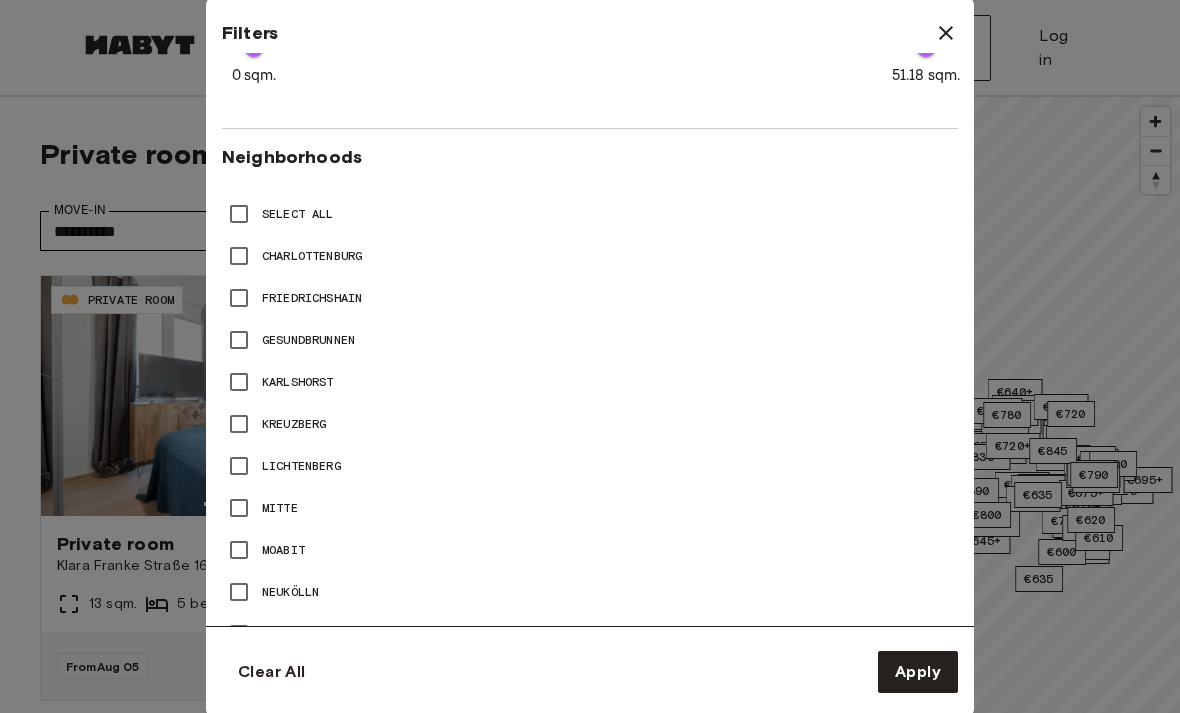 scroll, scrollTop: 860, scrollLeft: 0, axis: vertical 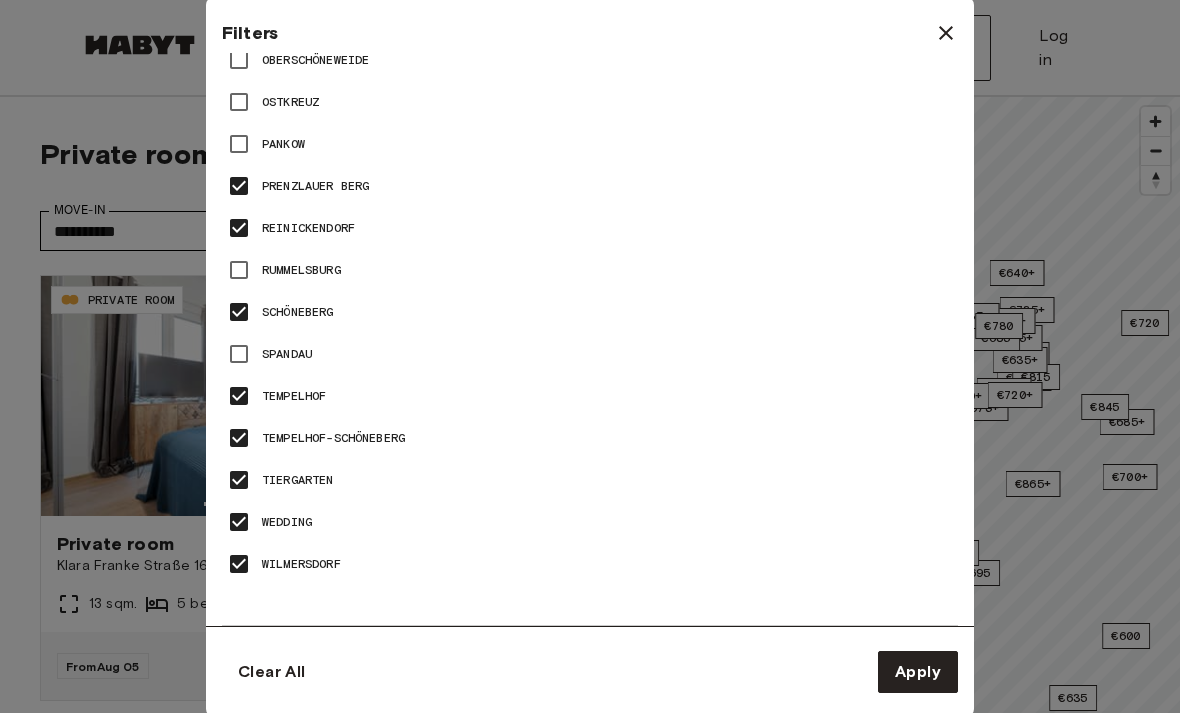 type on "**" 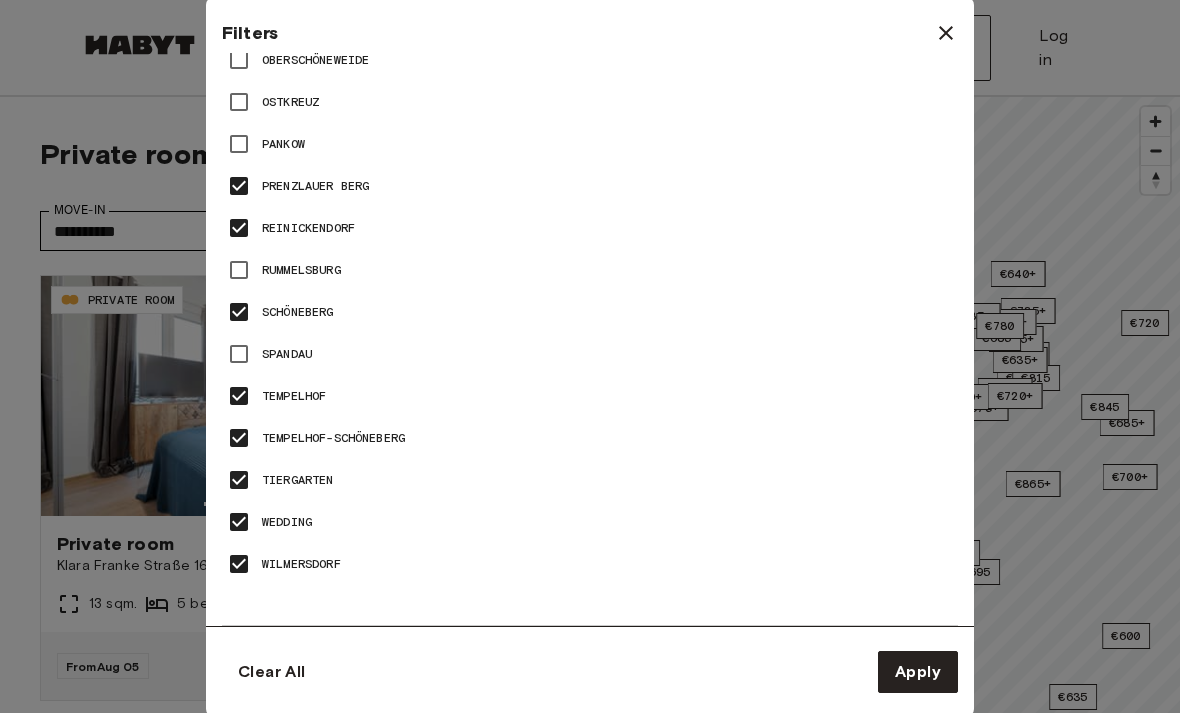scroll, scrollTop: 1421, scrollLeft: 0, axis: vertical 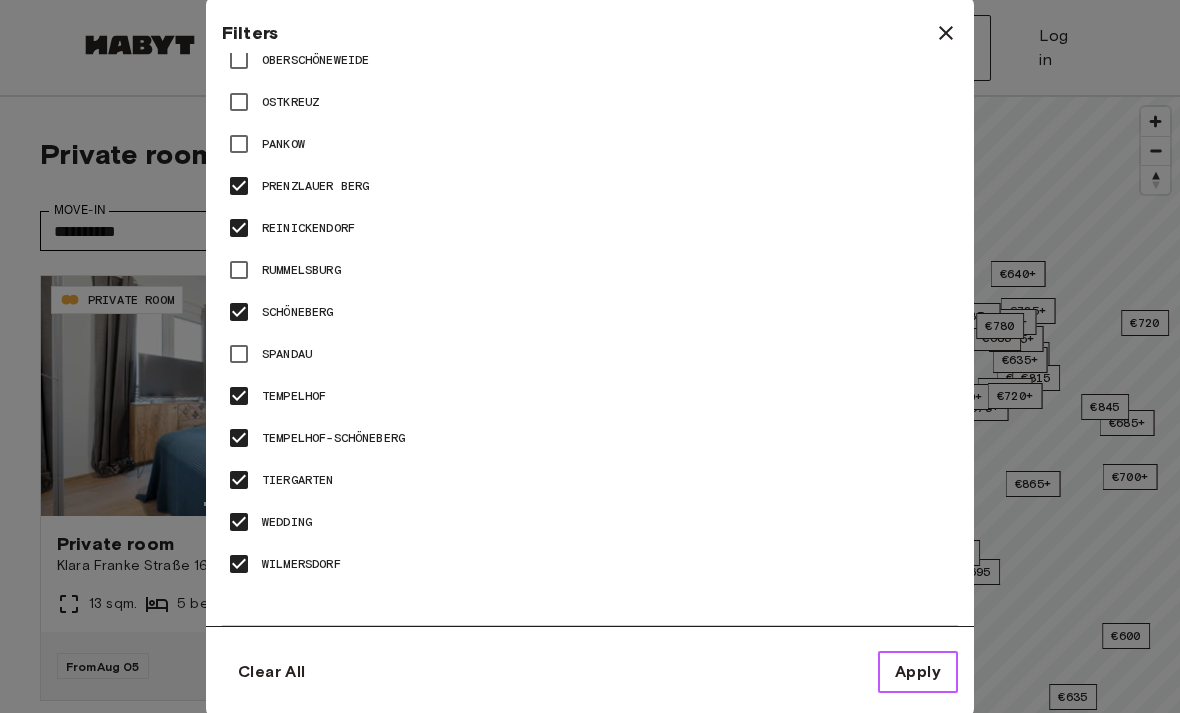 click on "Apply" at bounding box center [918, 672] 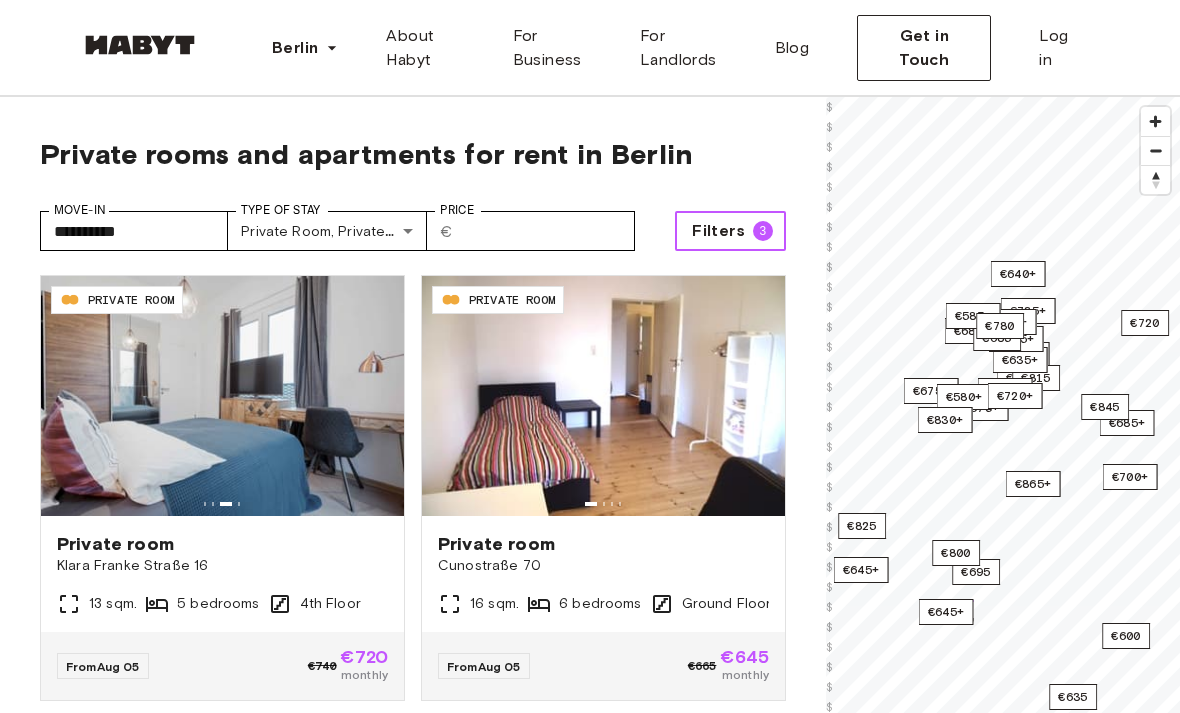 scroll, scrollTop: 0, scrollLeft: 0, axis: both 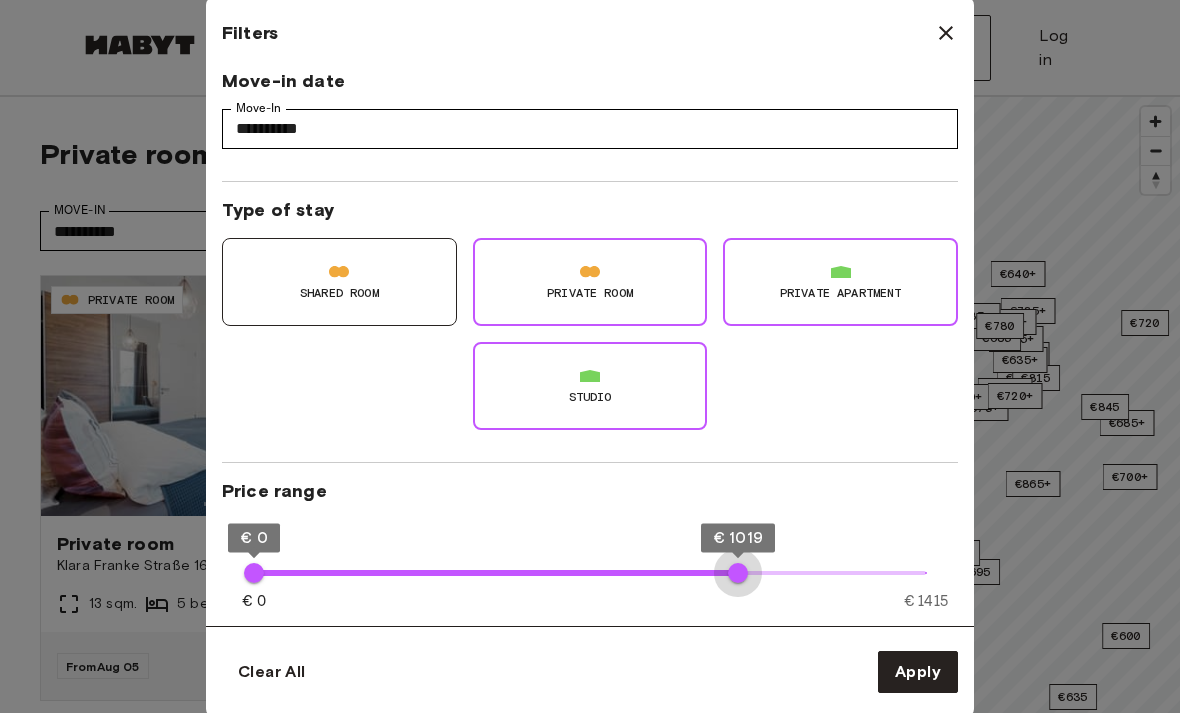 type on "****" 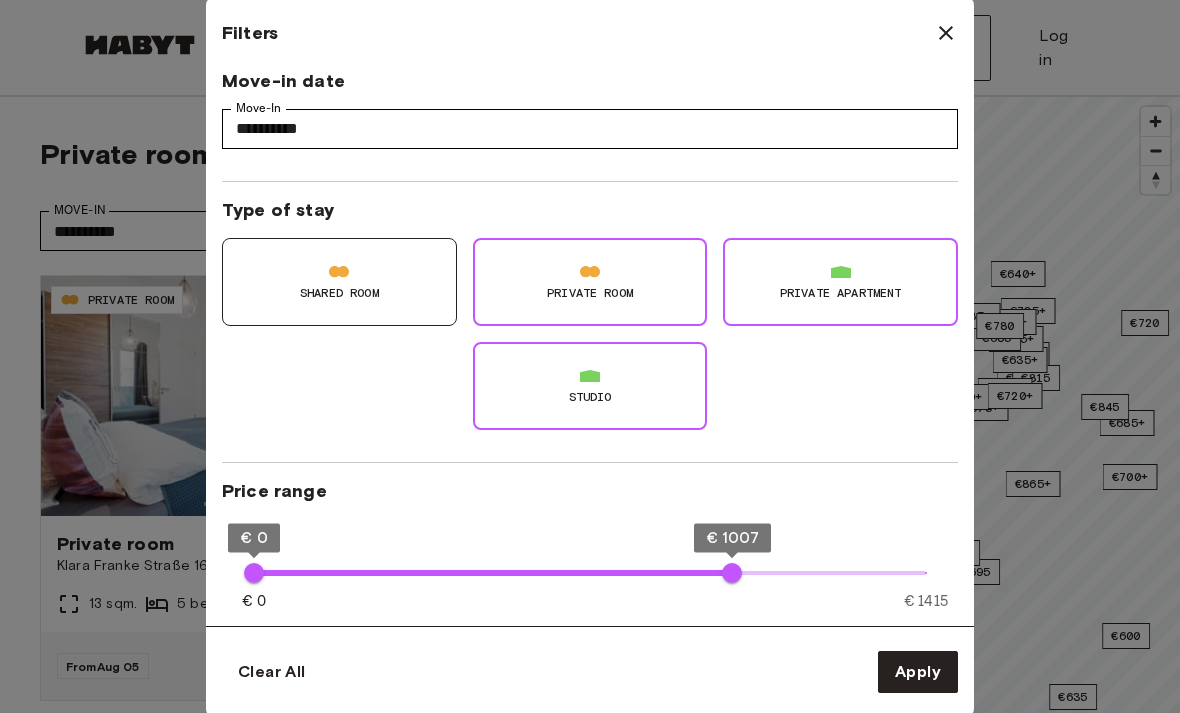 click on "Shared Room Private Room Private apartment Studio" at bounding box center [582, 326] 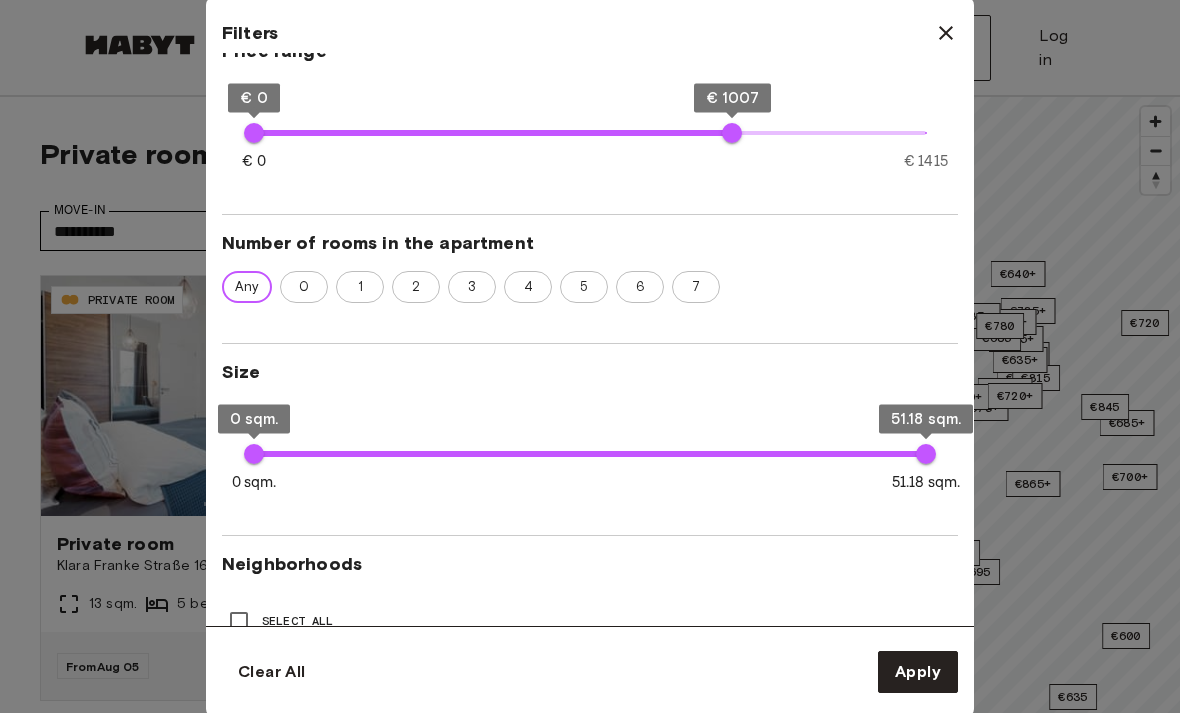 scroll, scrollTop: 442, scrollLeft: 0, axis: vertical 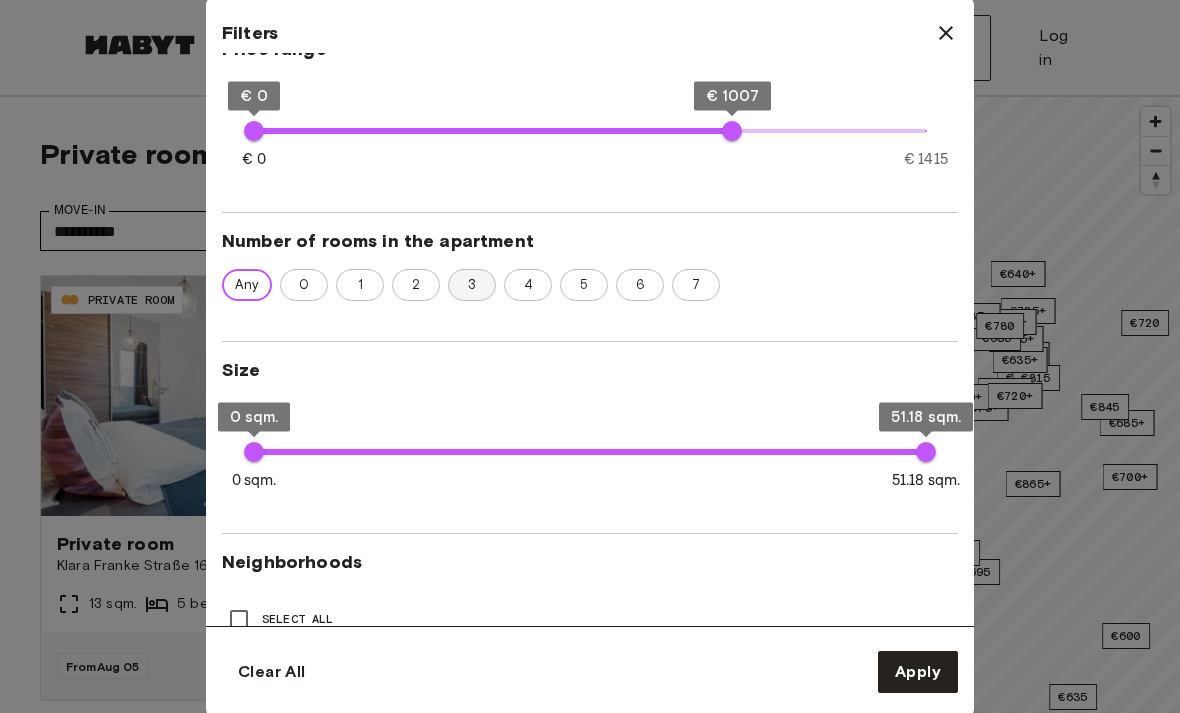 click on "3" at bounding box center (472, 285) 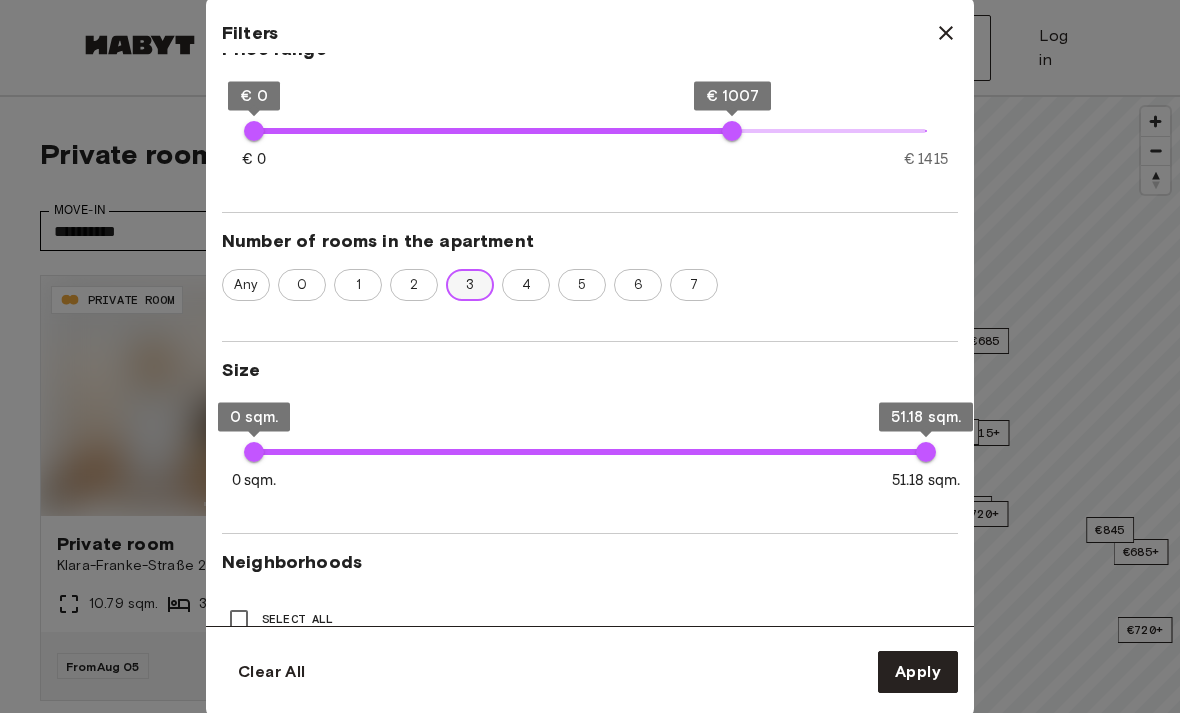 type on "**" 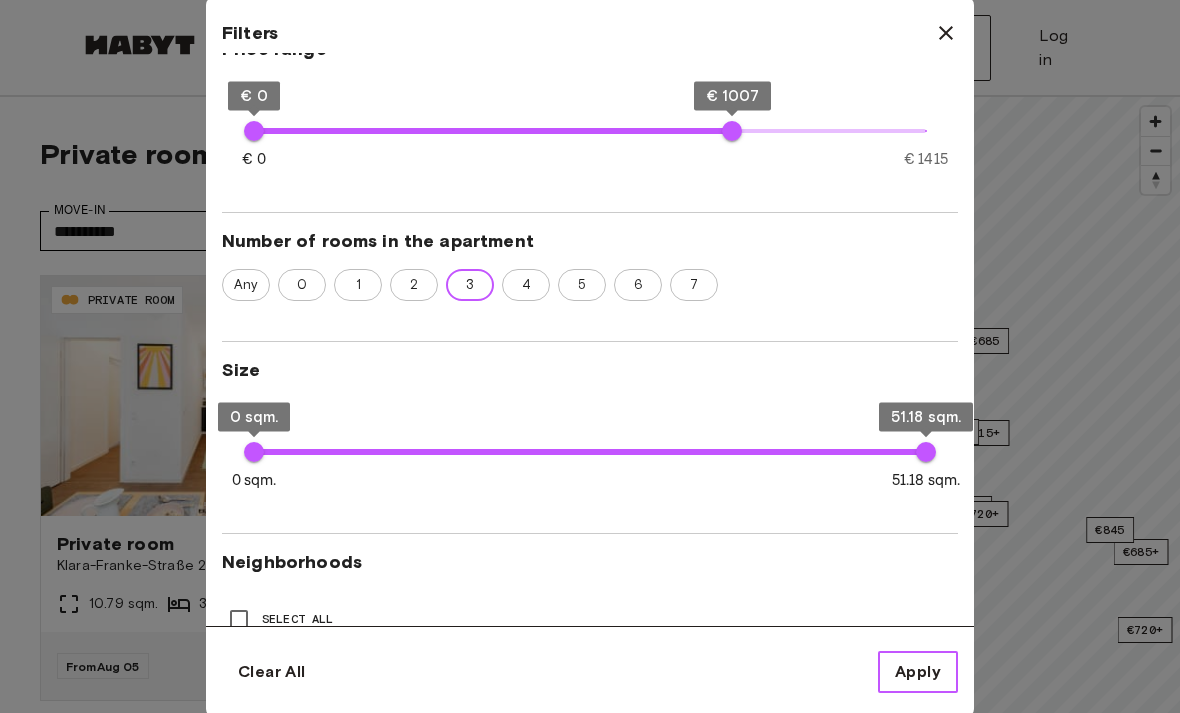 click on "Apply" at bounding box center [918, 672] 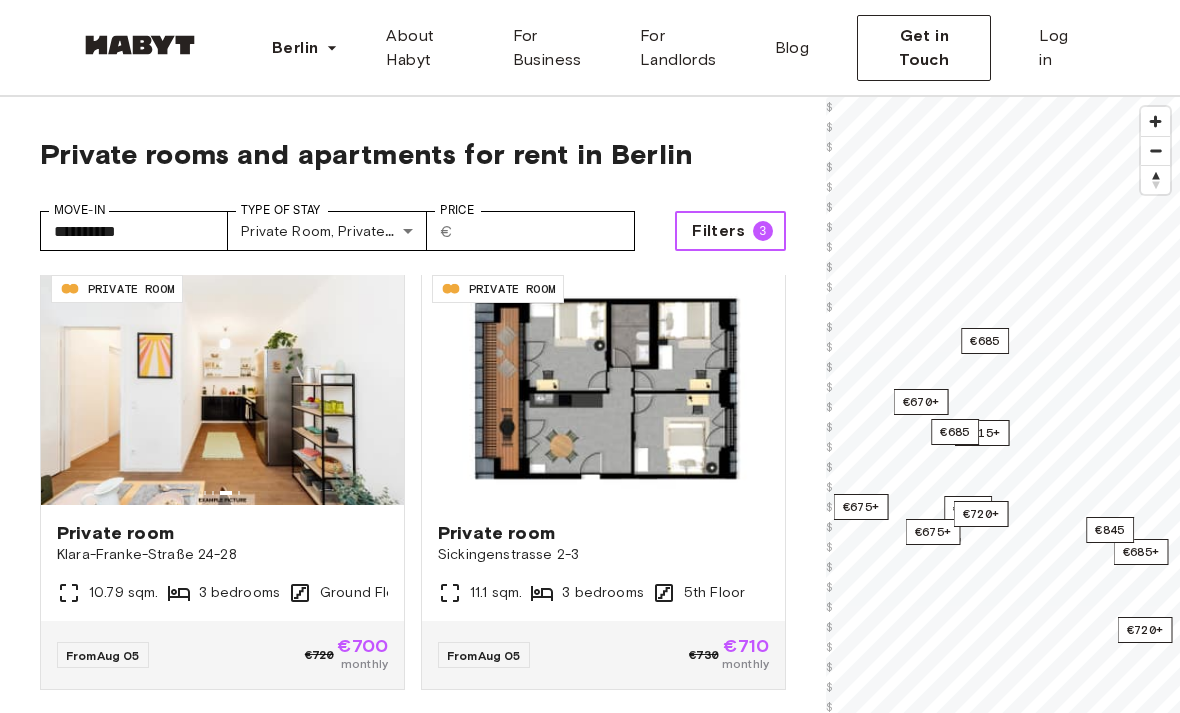 scroll, scrollTop: 12, scrollLeft: 0, axis: vertical 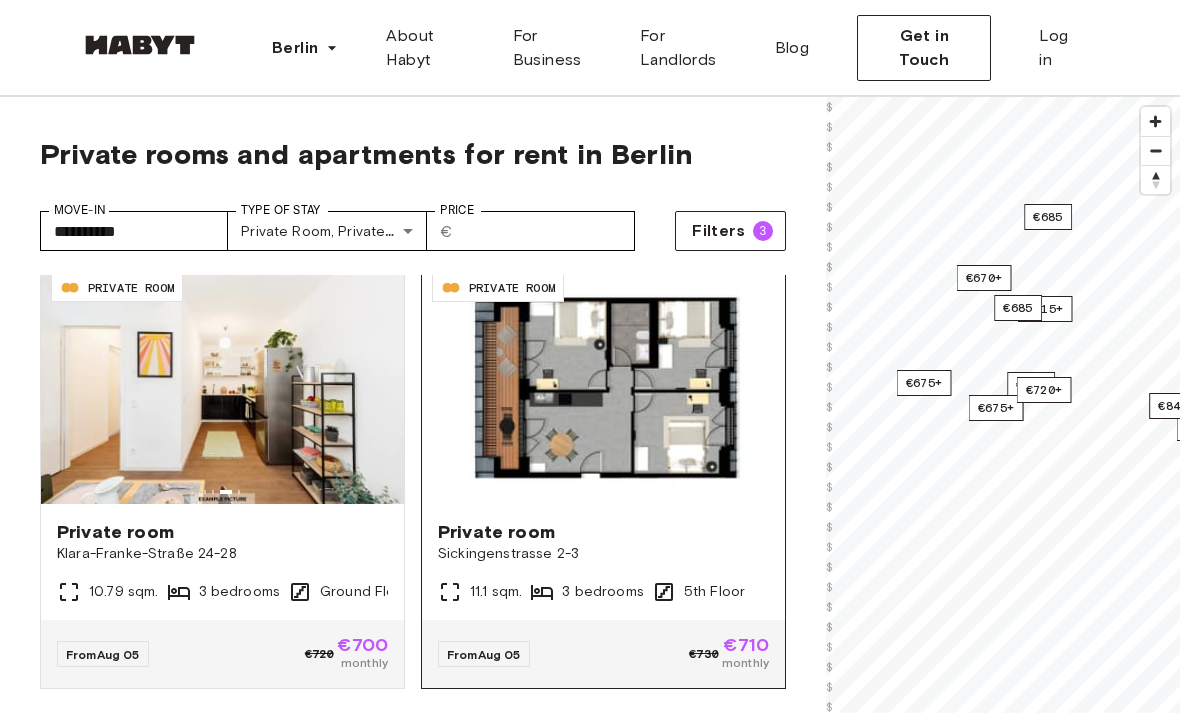 click on "Sickingenstrasse 2-3" at bounding box center (603, 554) 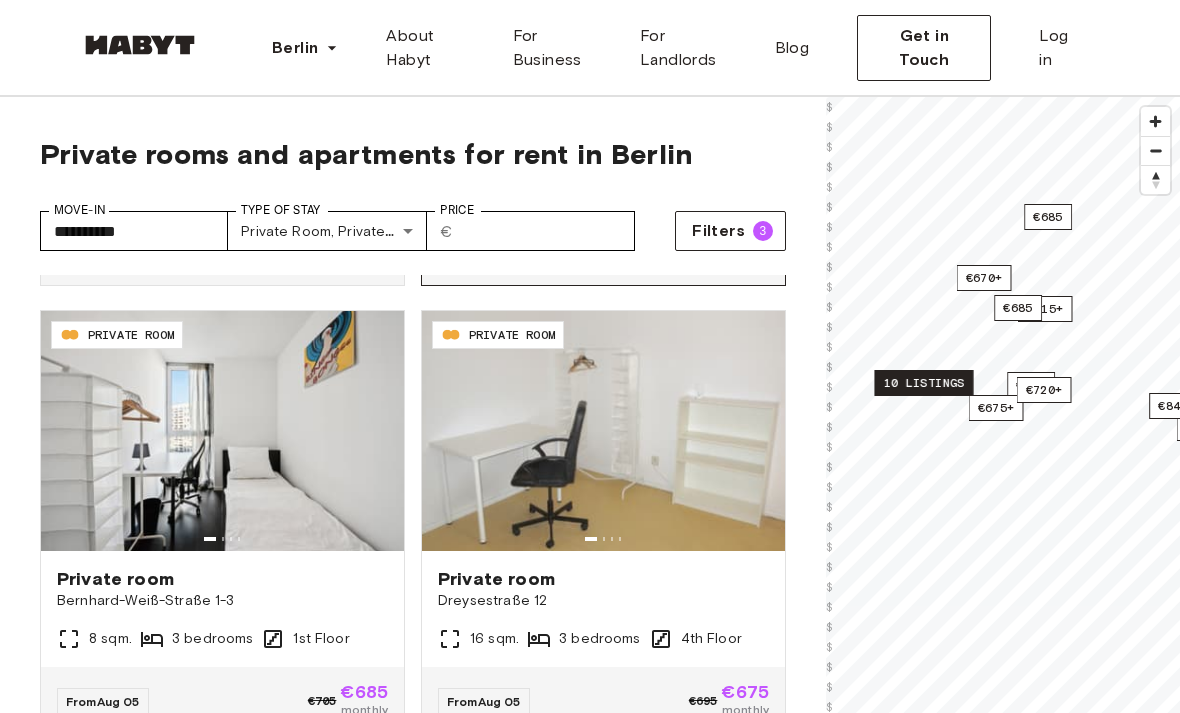 scroll, scrollTop: 460, scrollLeft: 0, axis: vertical 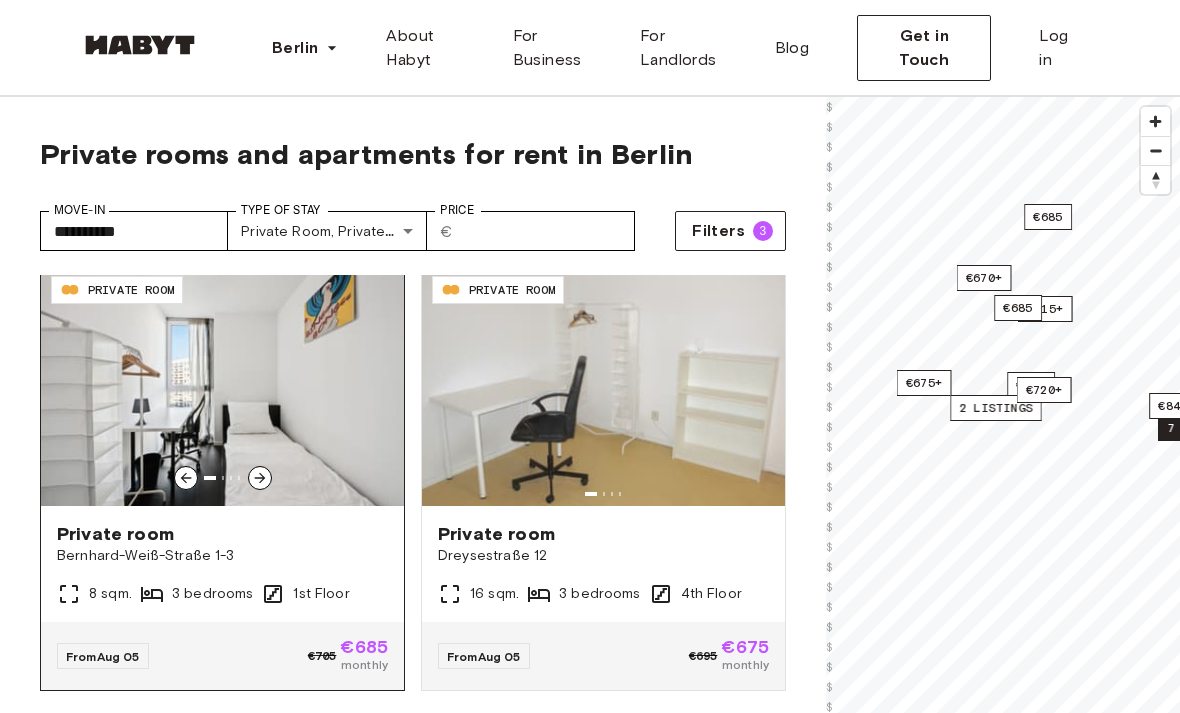 click 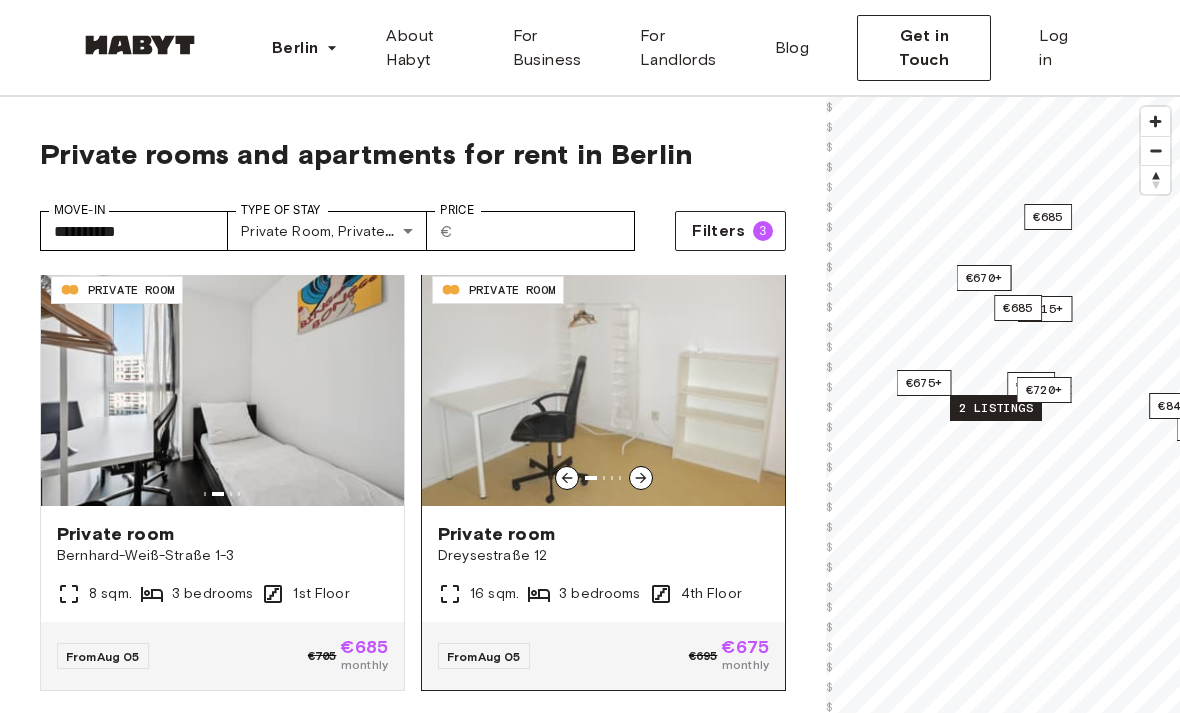 click 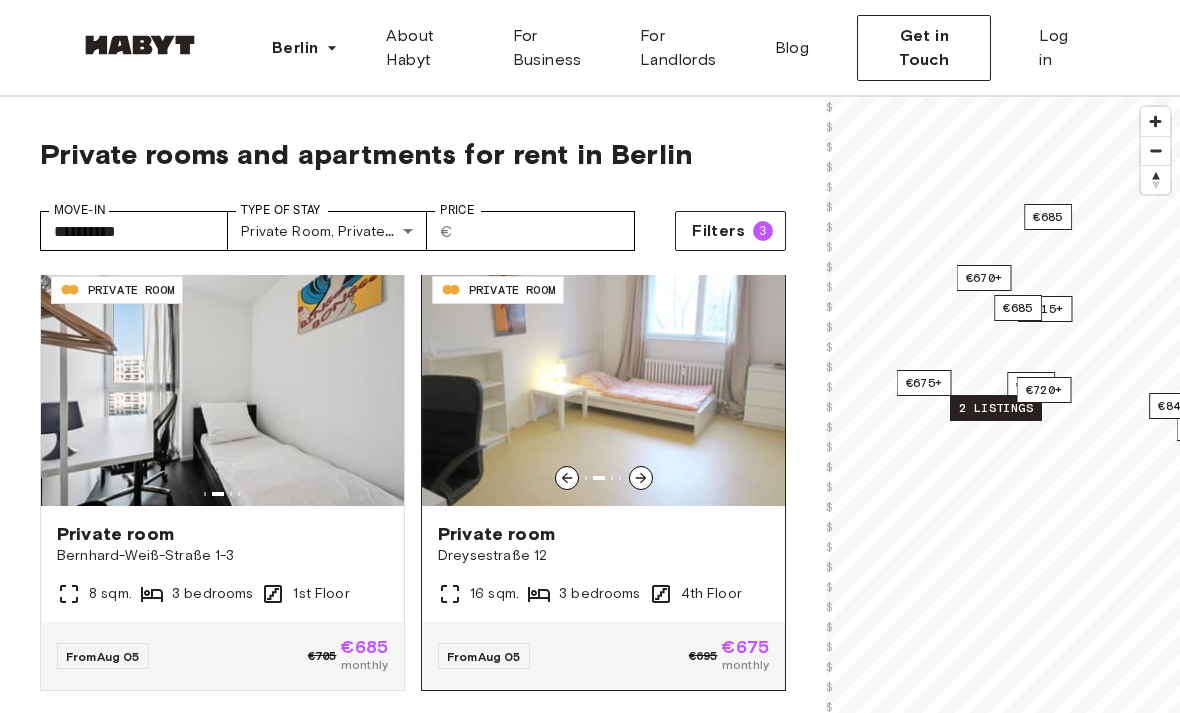 click 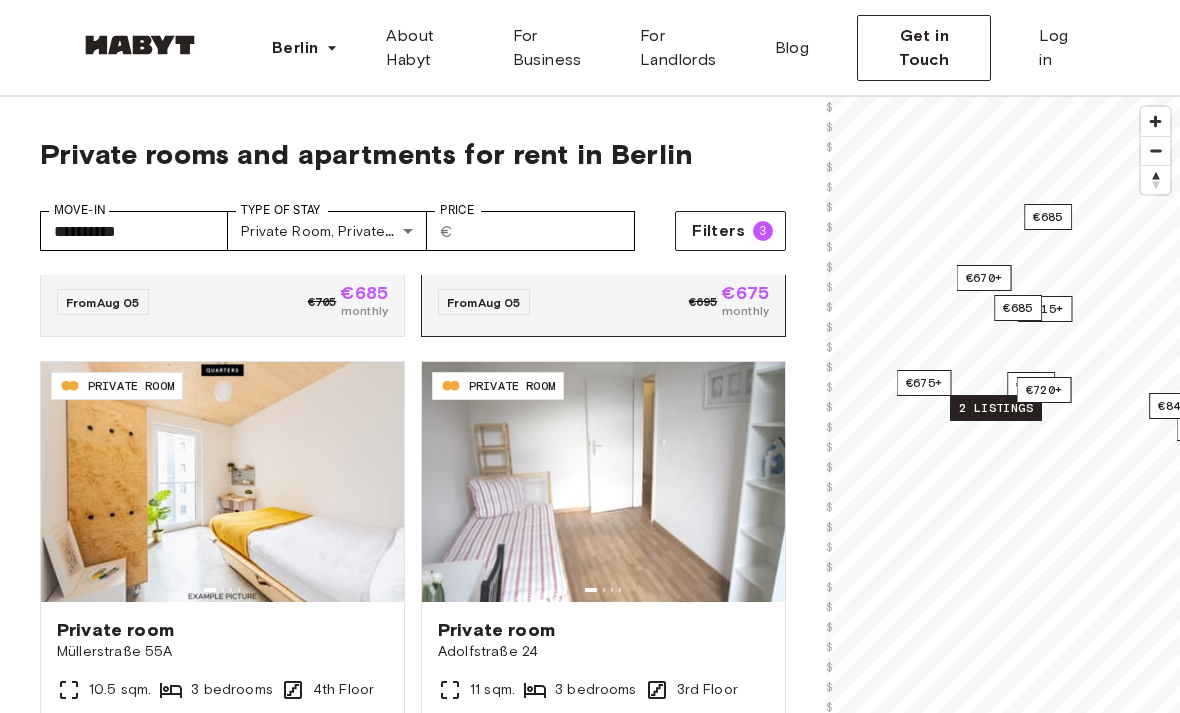 scroll, scrollTop: 854, scrollLeft: 0, axis: vertical 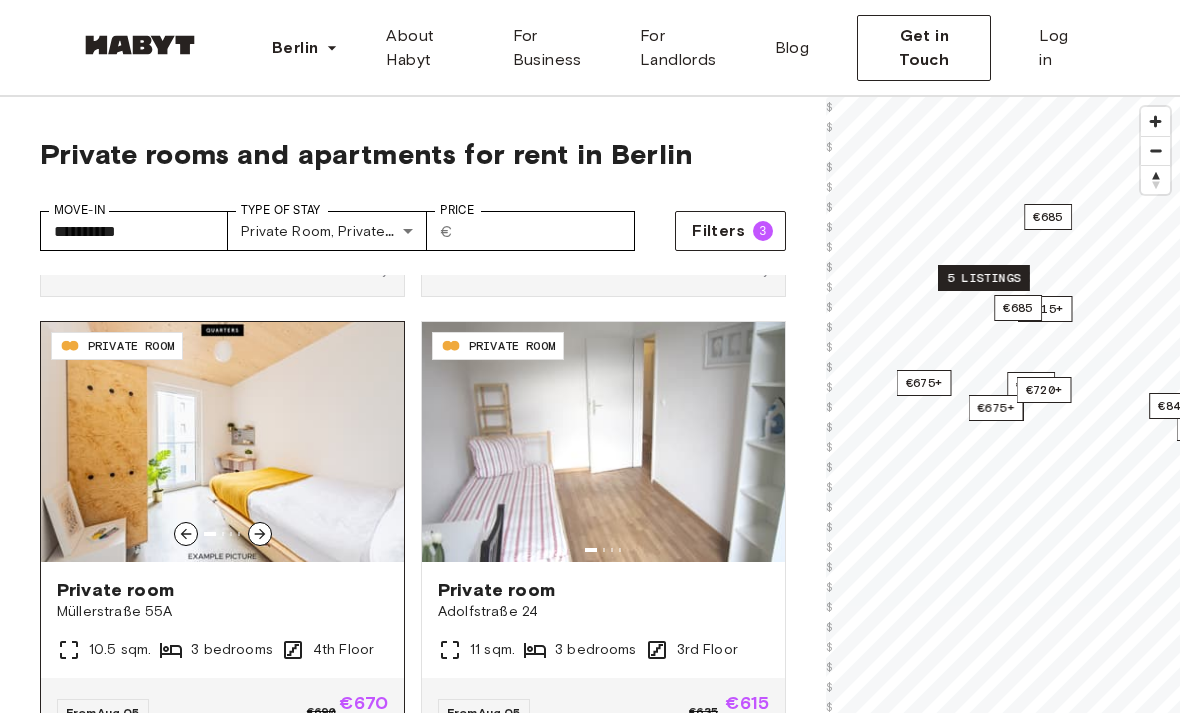 click 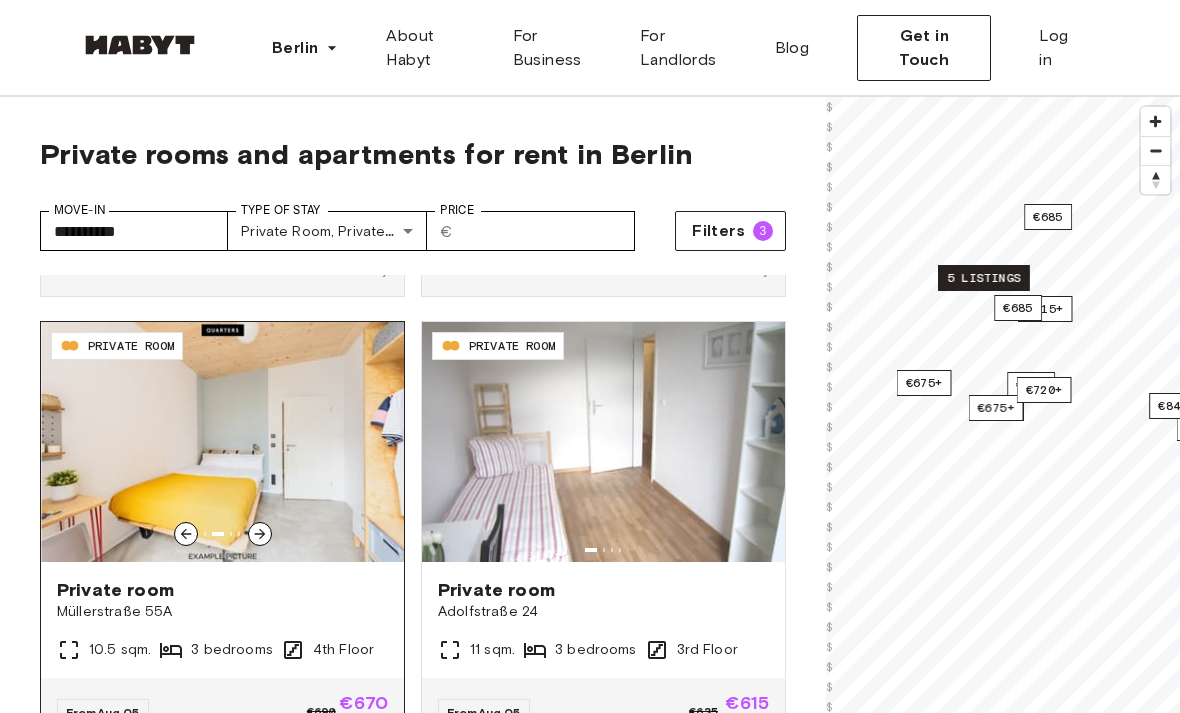 click 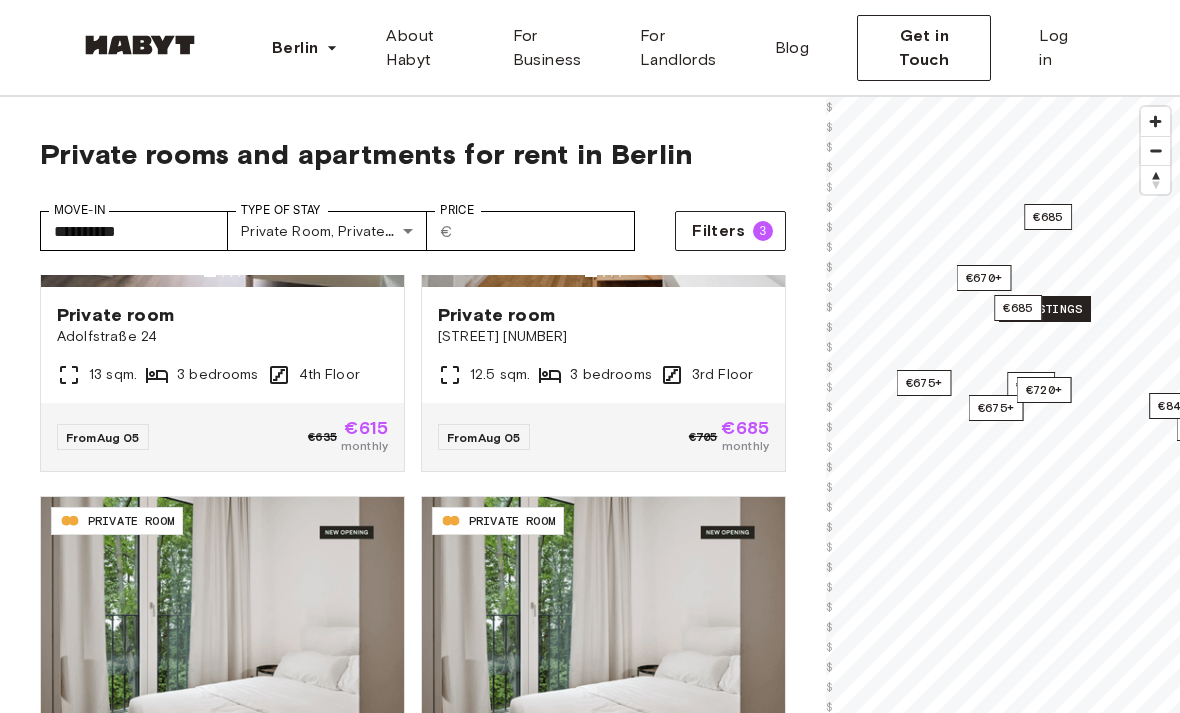 scroll, scrollTop: 1770, scrollLeft: 0, axis: vertical 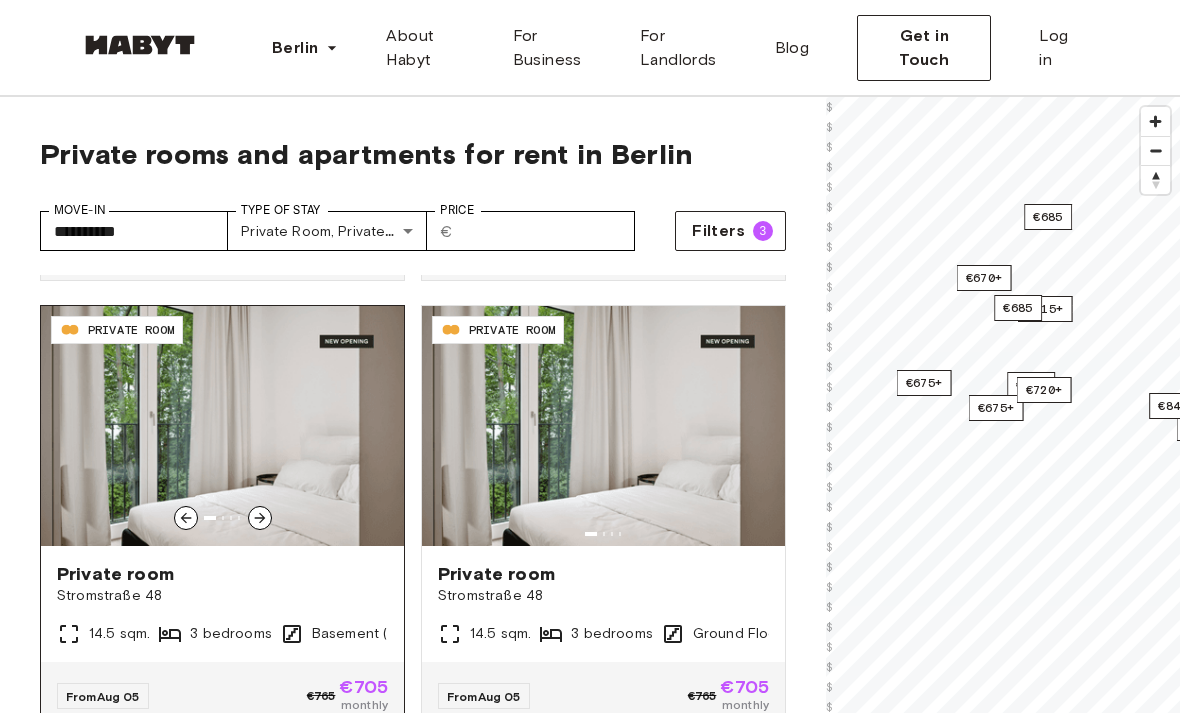 click 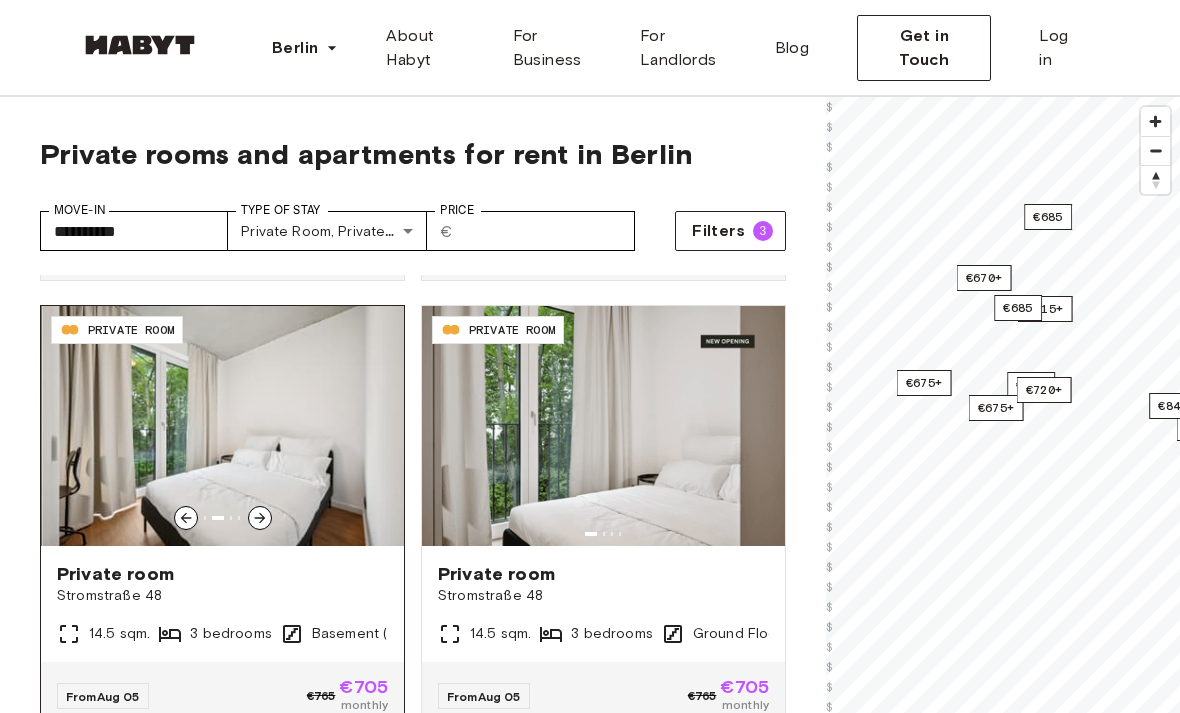 click 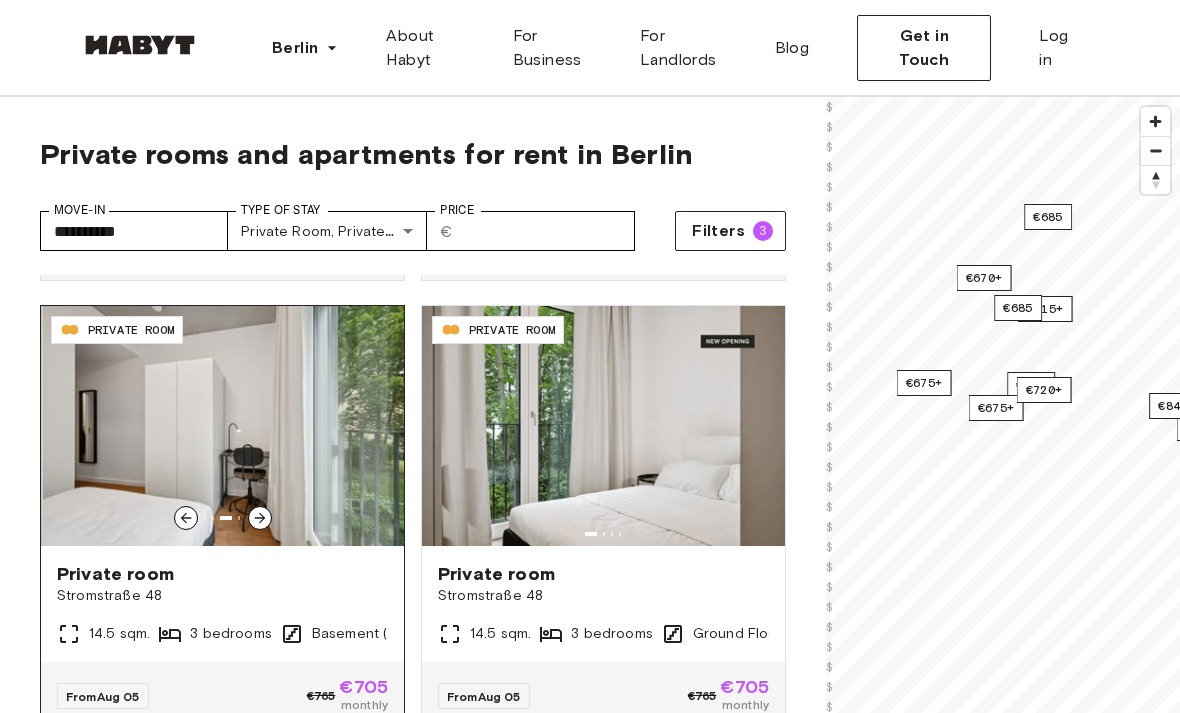 click 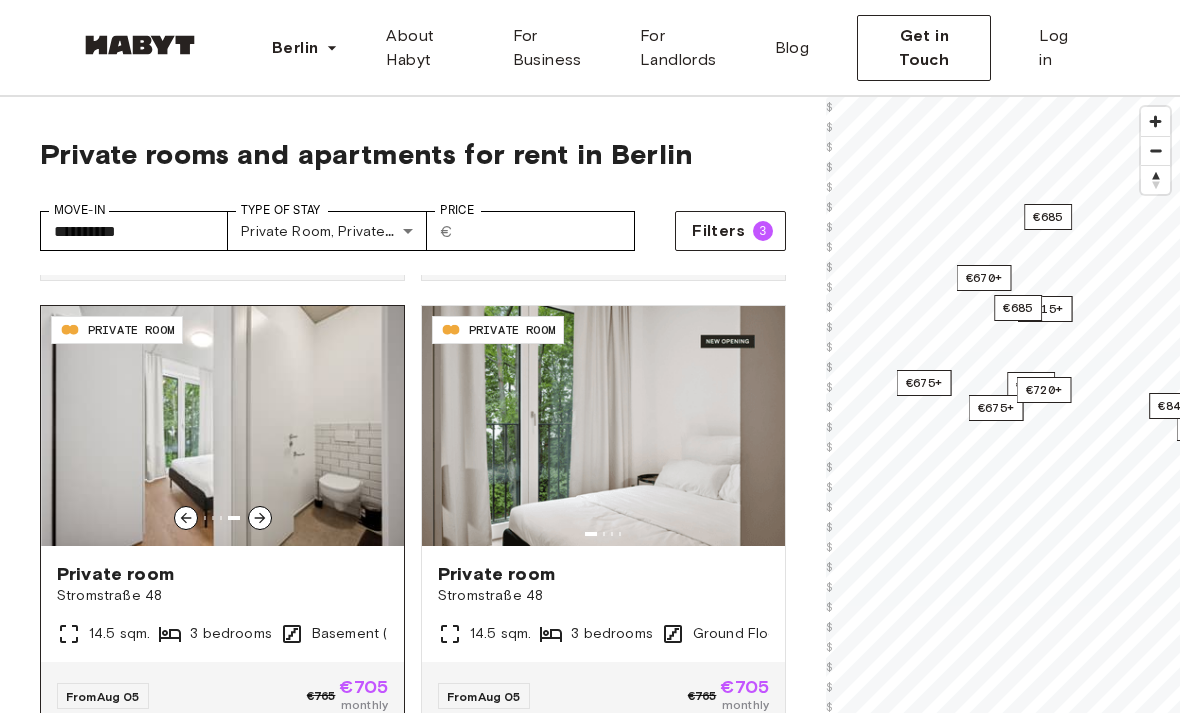 click 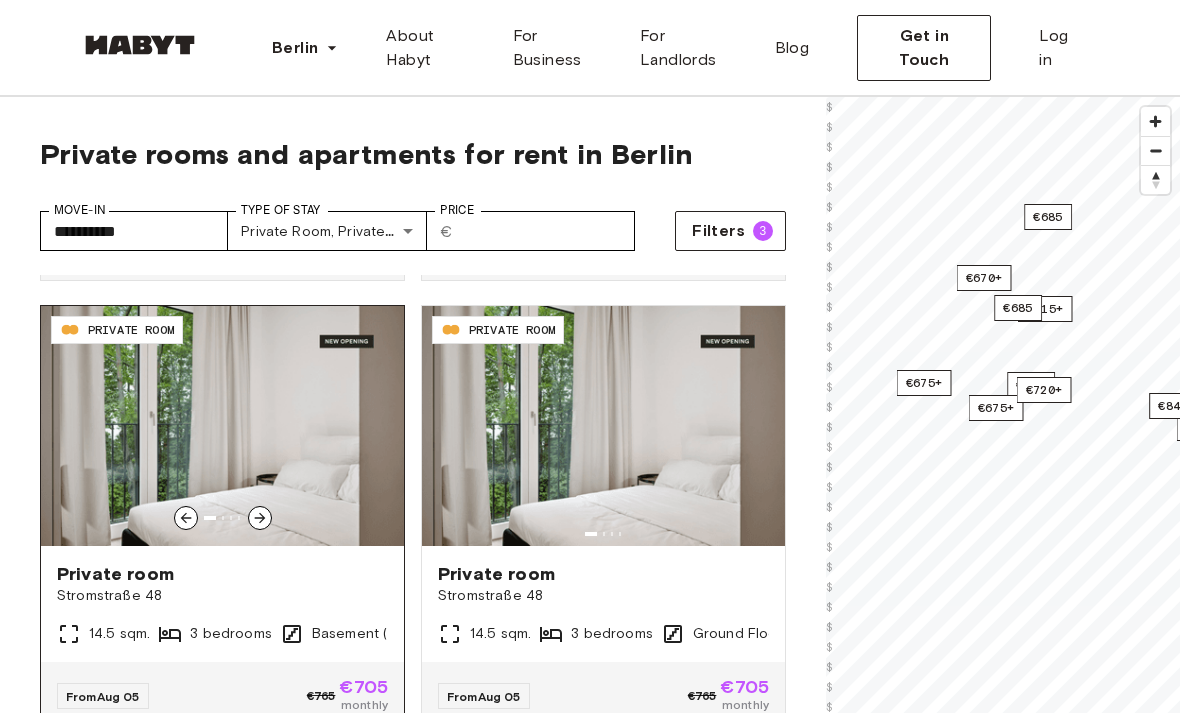 click 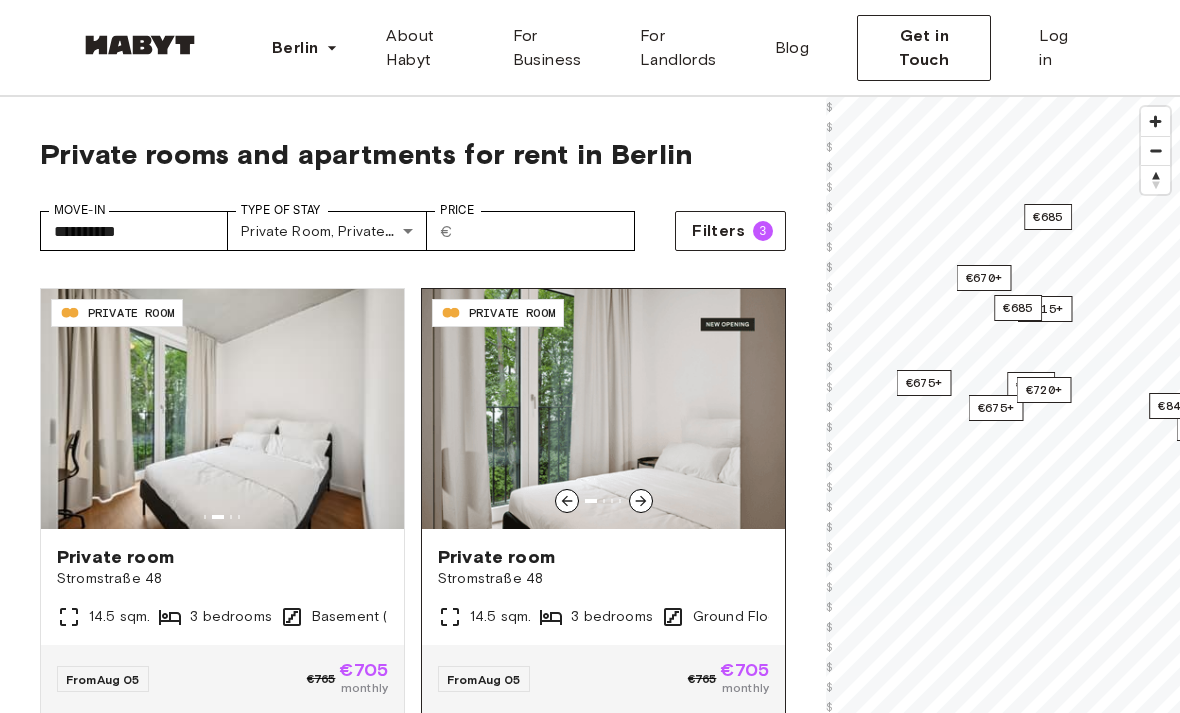 scroll, scrollTop: 1785, scrollLeft: 0, axis: vertical 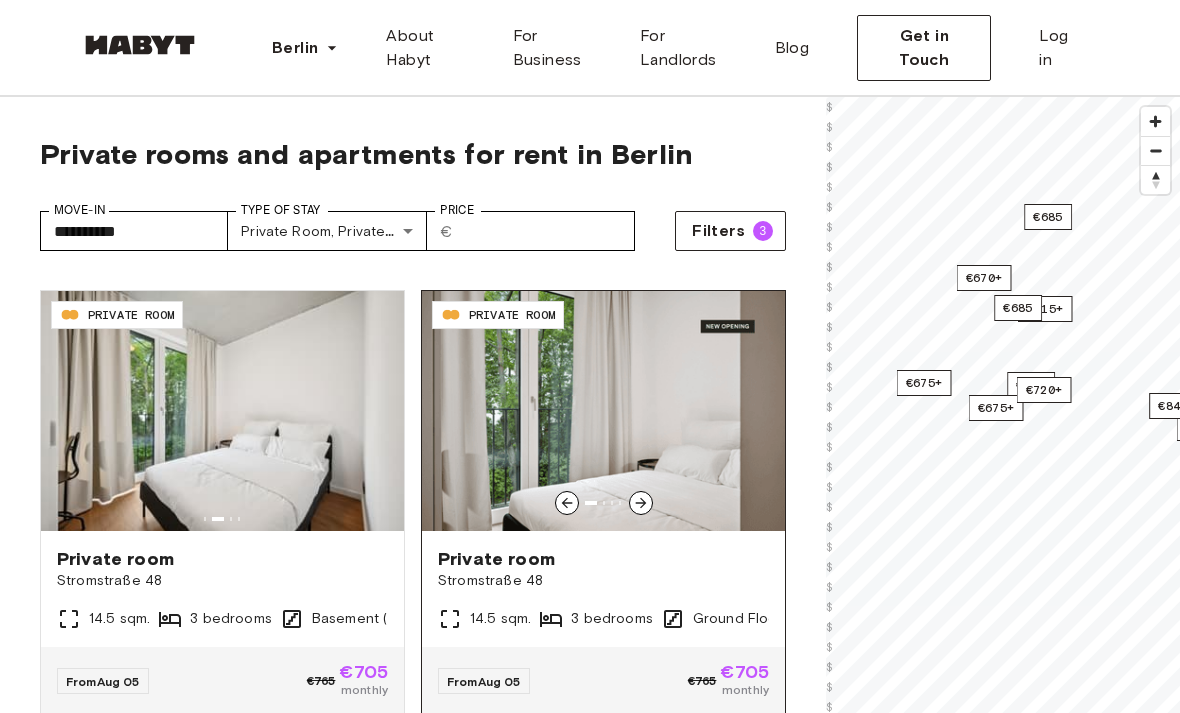 click 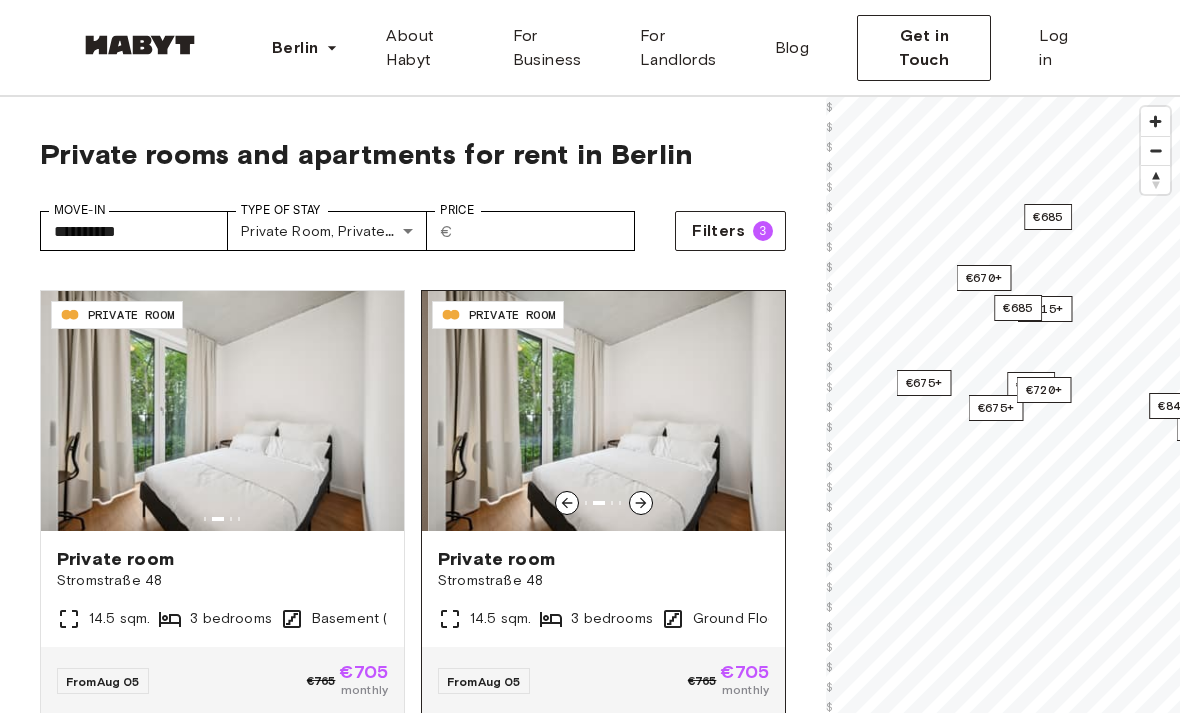click 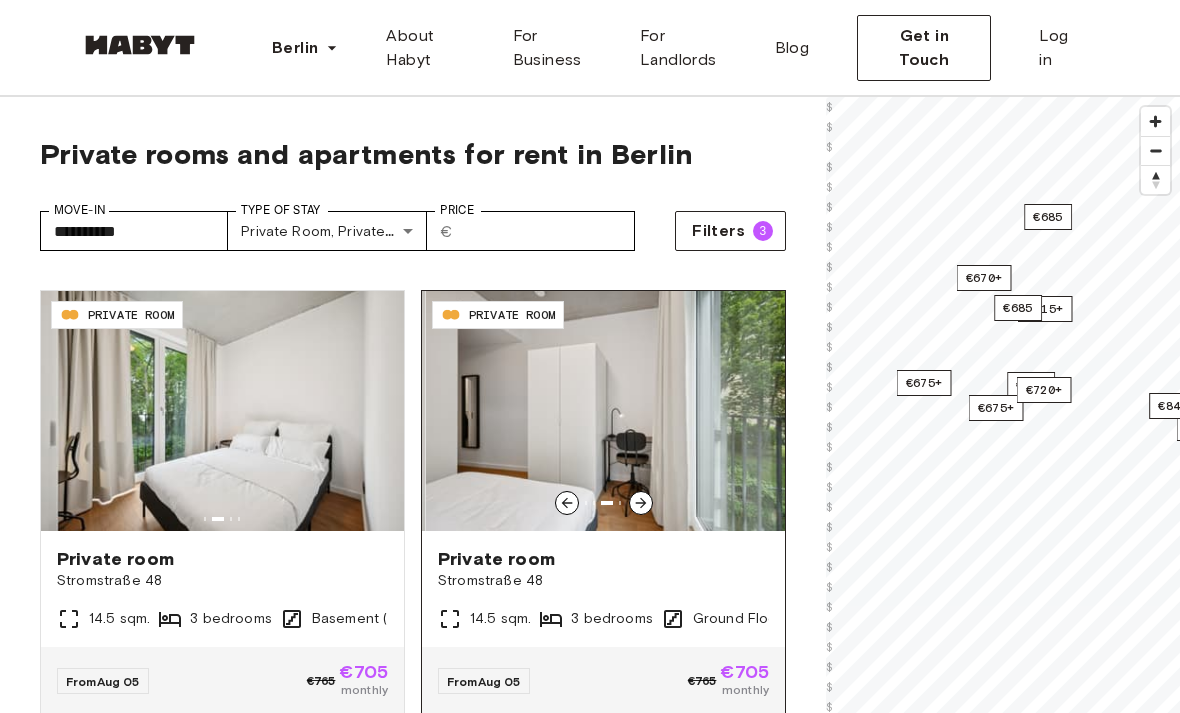click 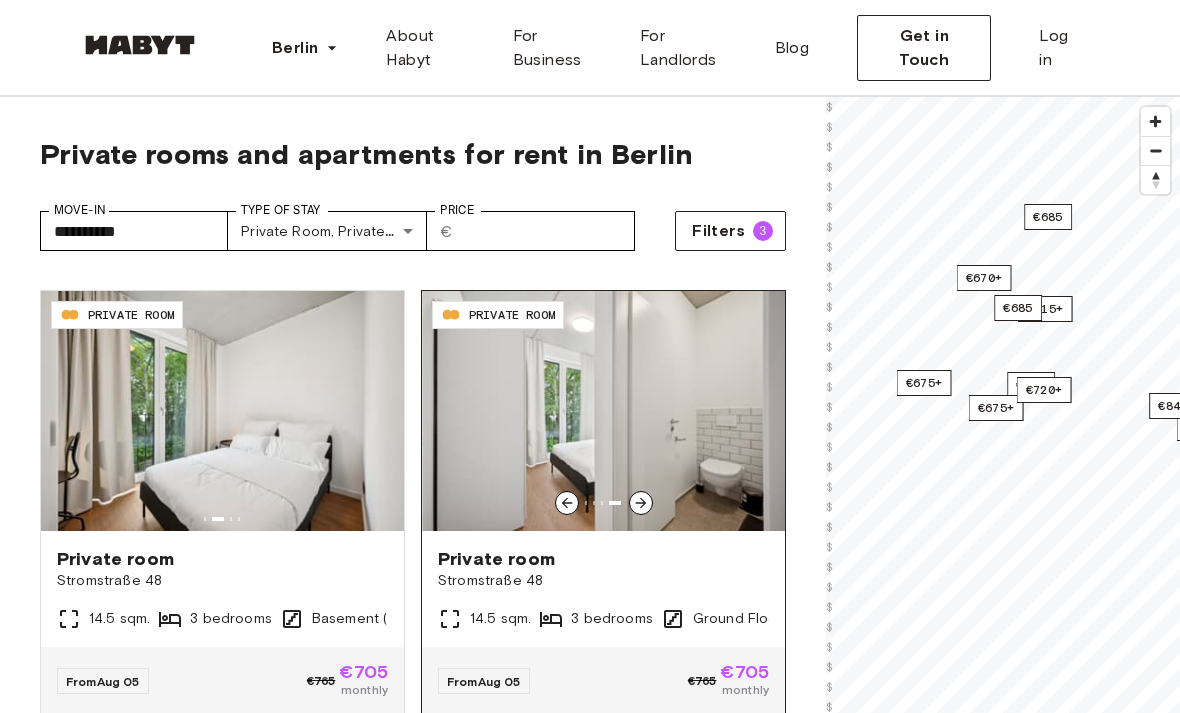 click 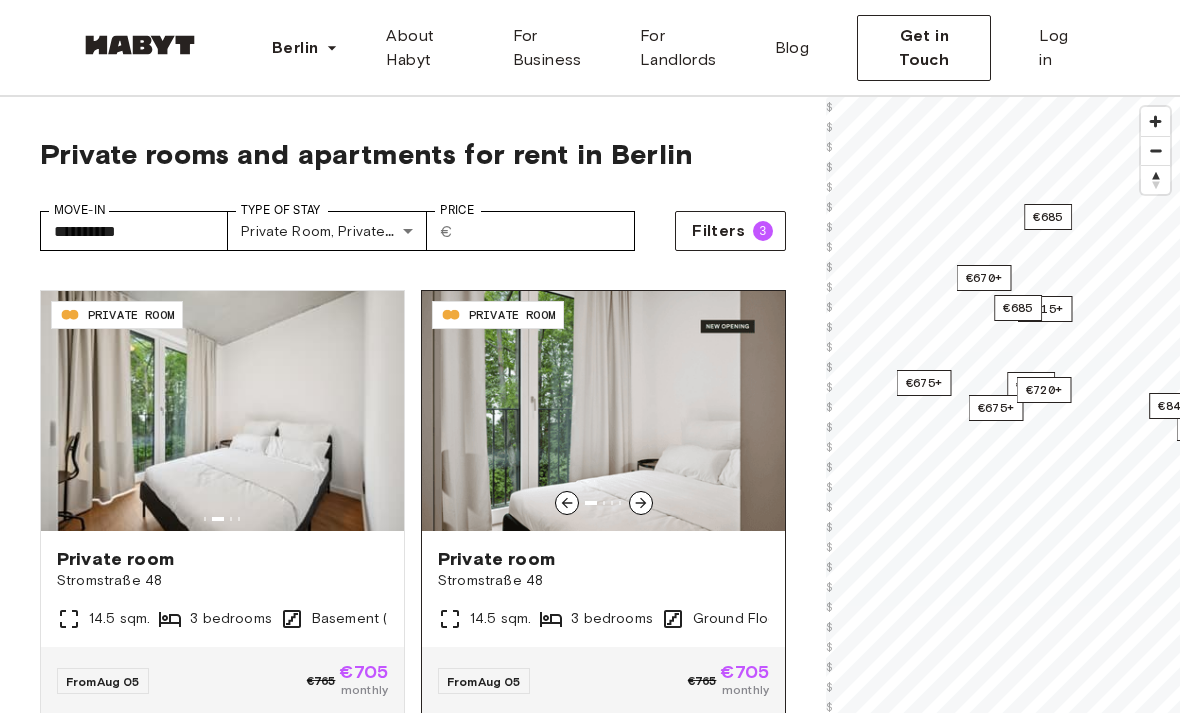 click 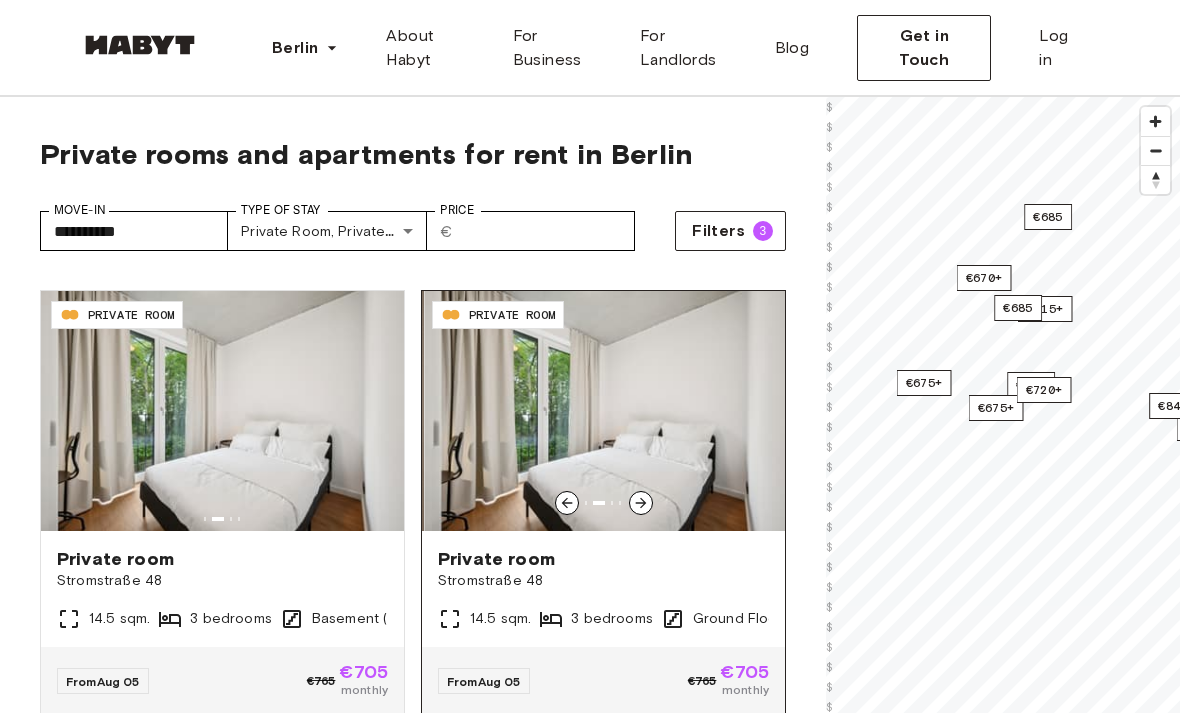 click 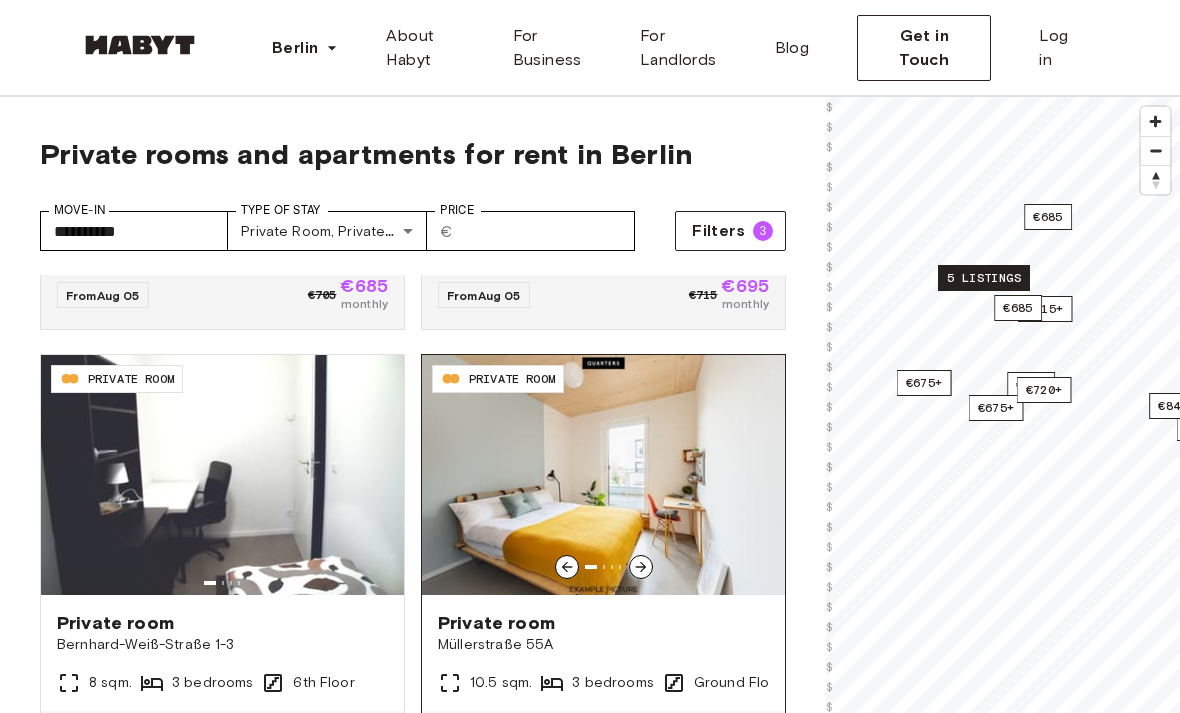 scroll, scrollTop: 3086, scrollLeft: 0, axis: vertical 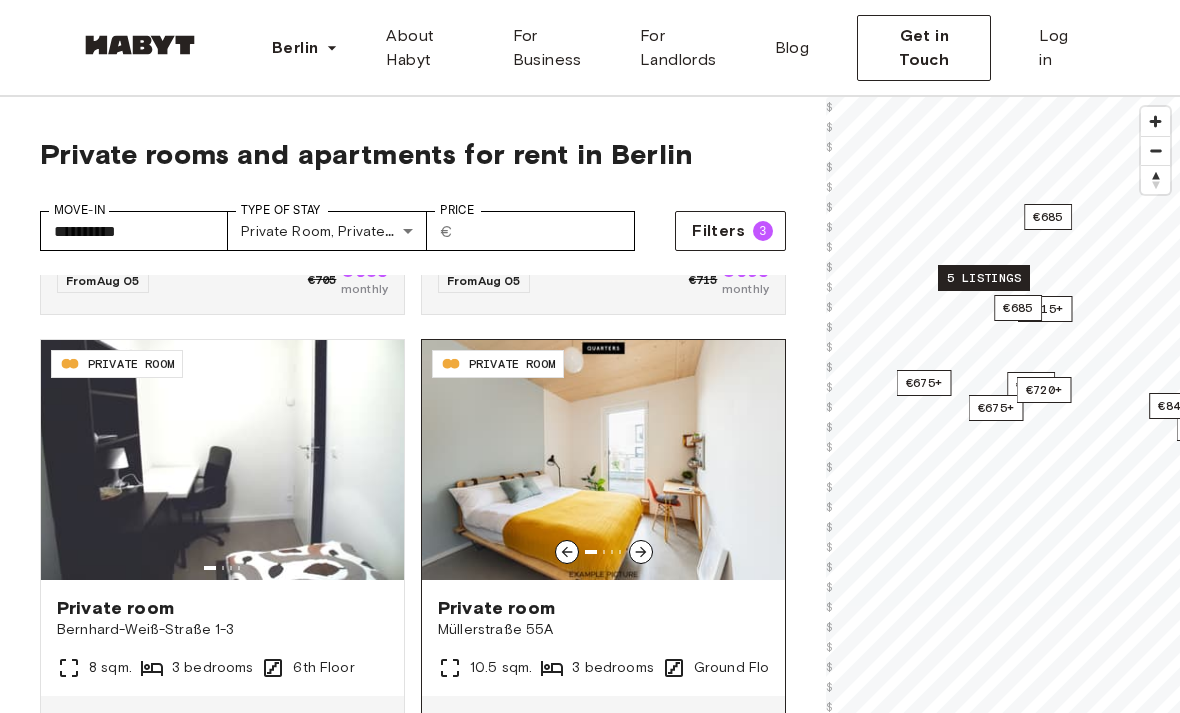 click 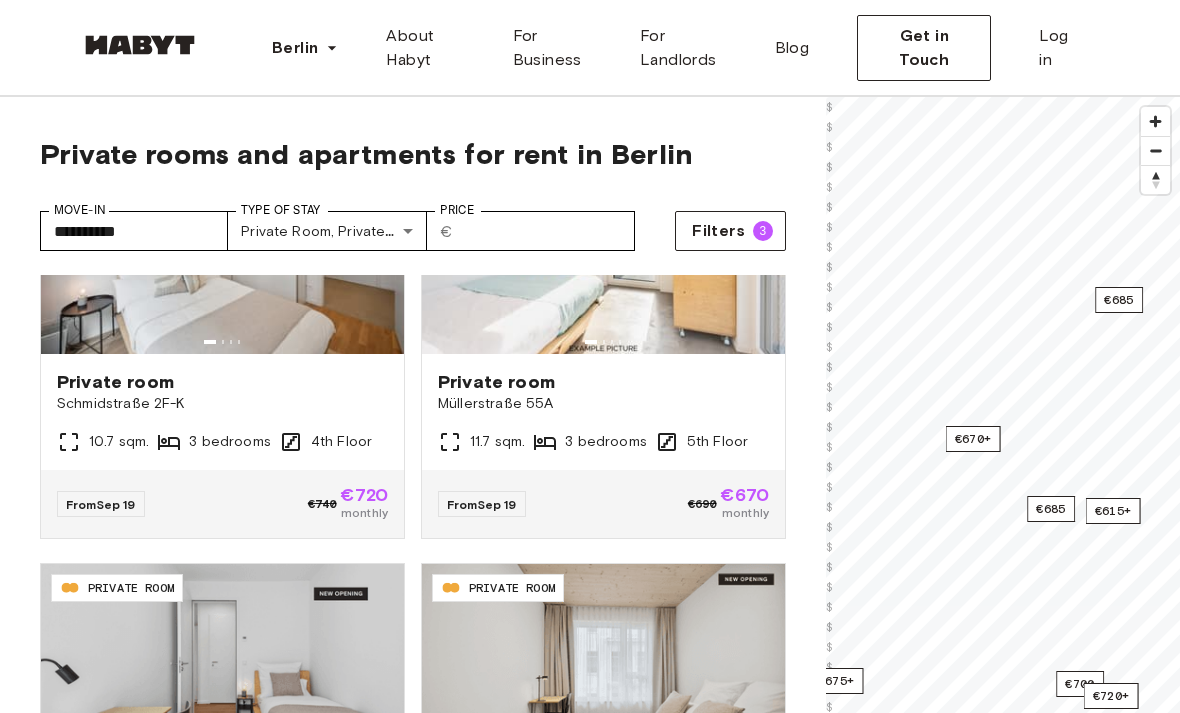 scroll, scrollTop: 3617, scrollLeft: 0, axis: vertical 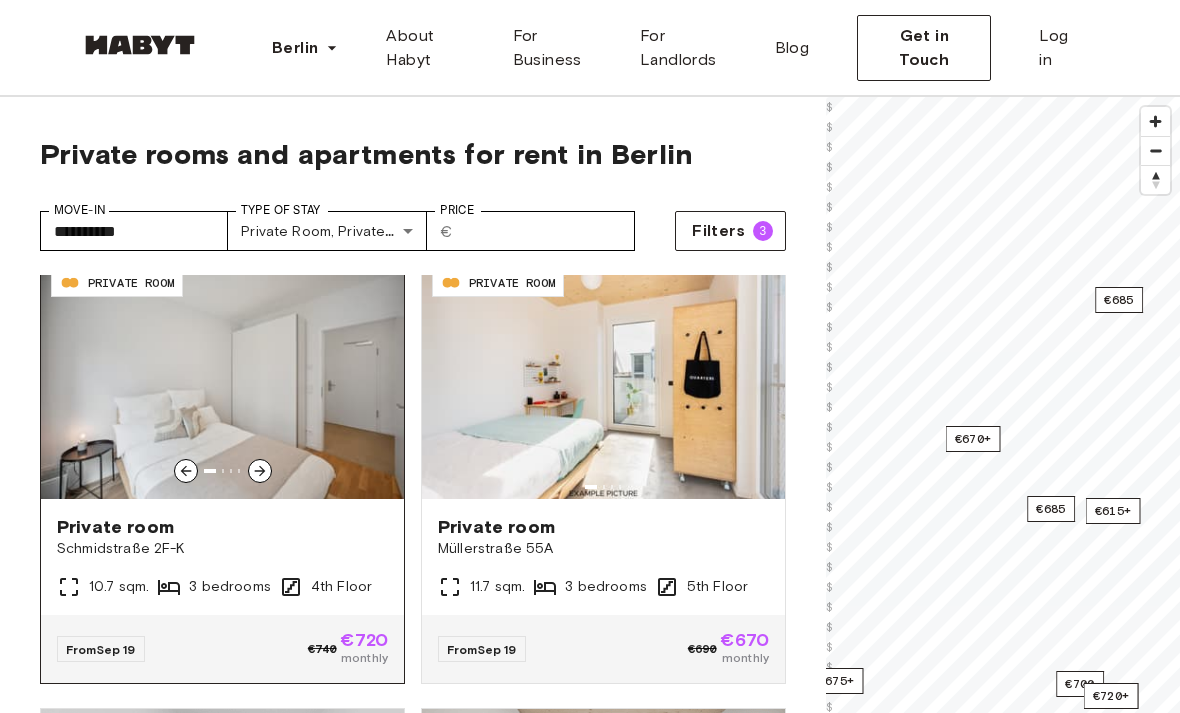 click 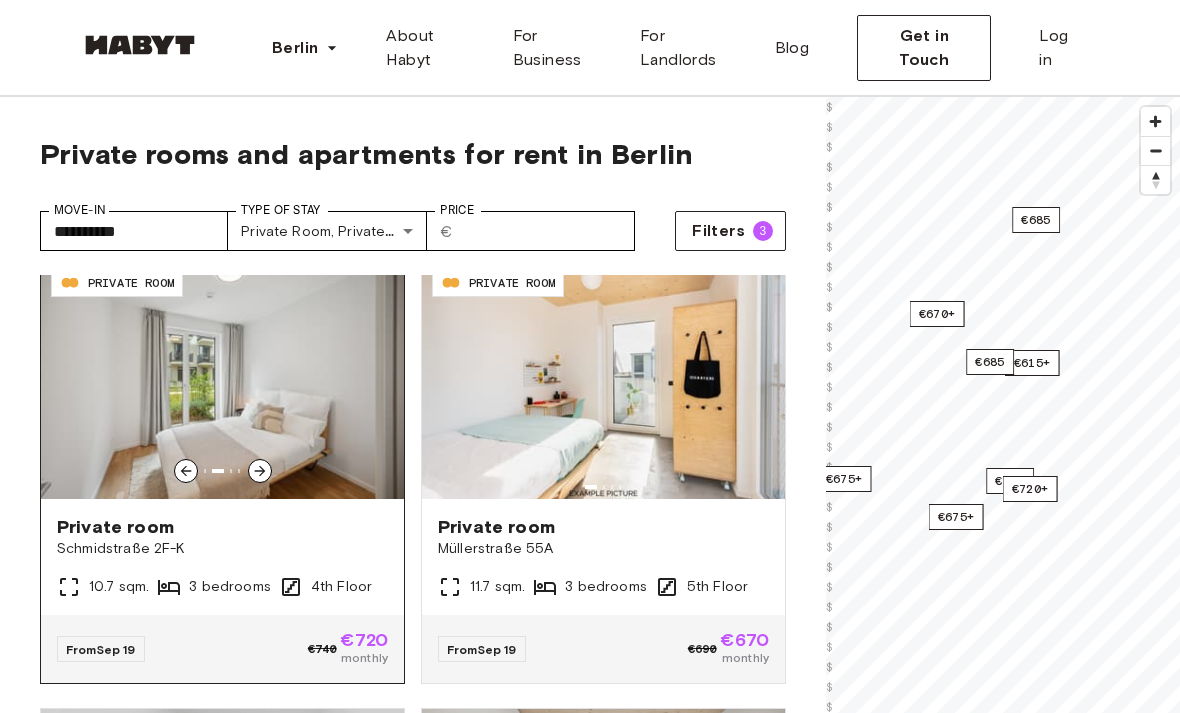 click 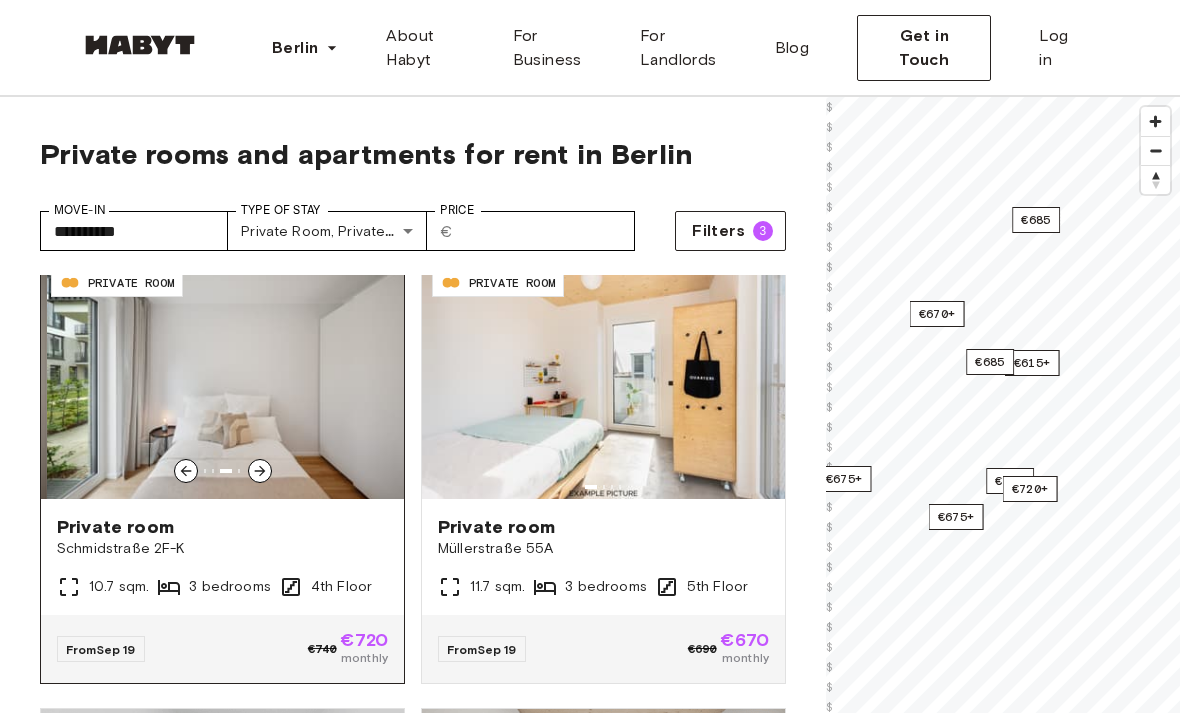 click 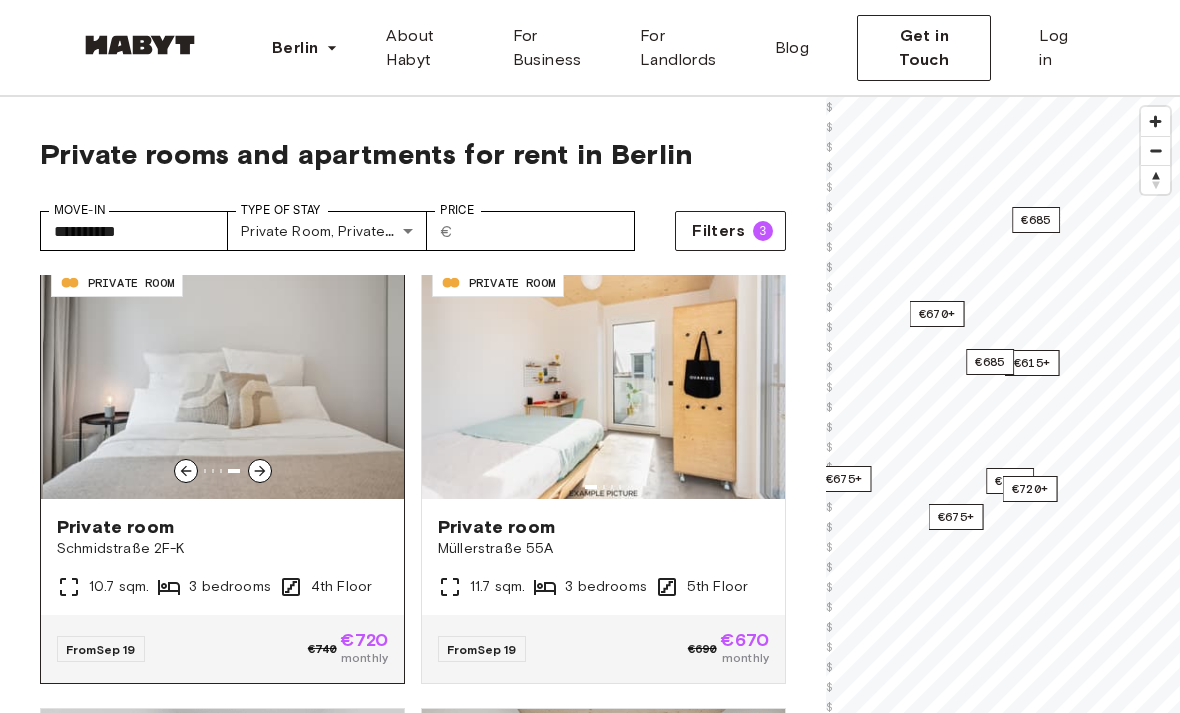click 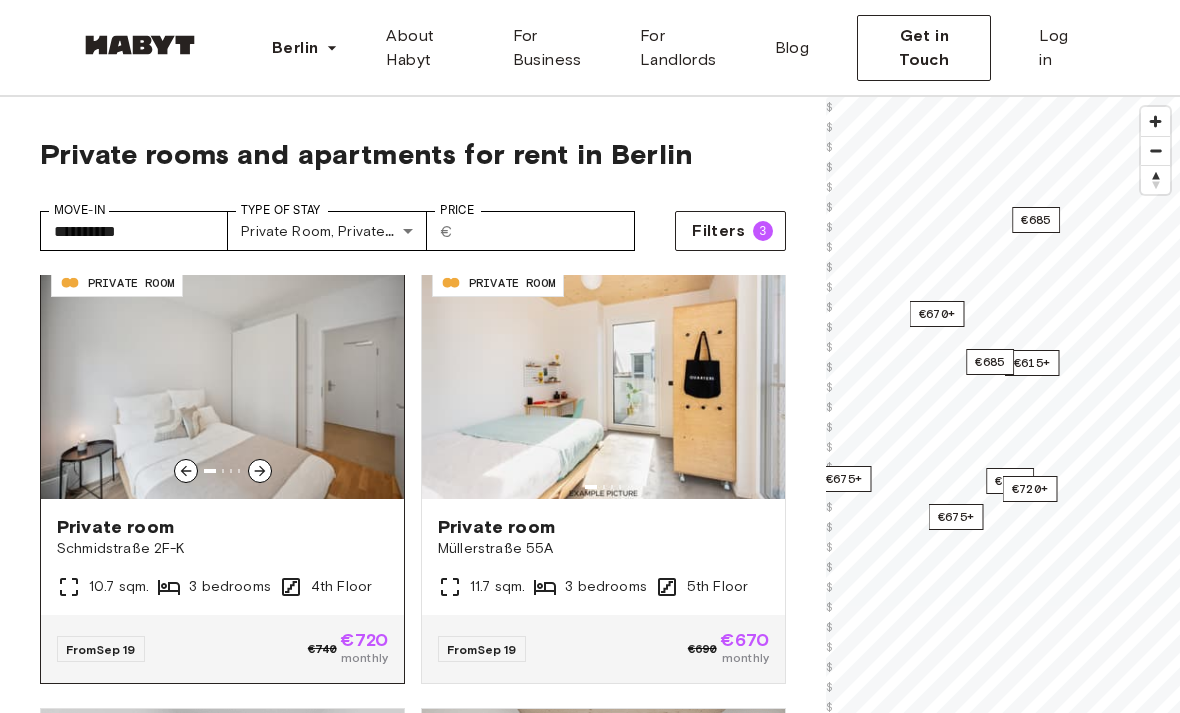 click 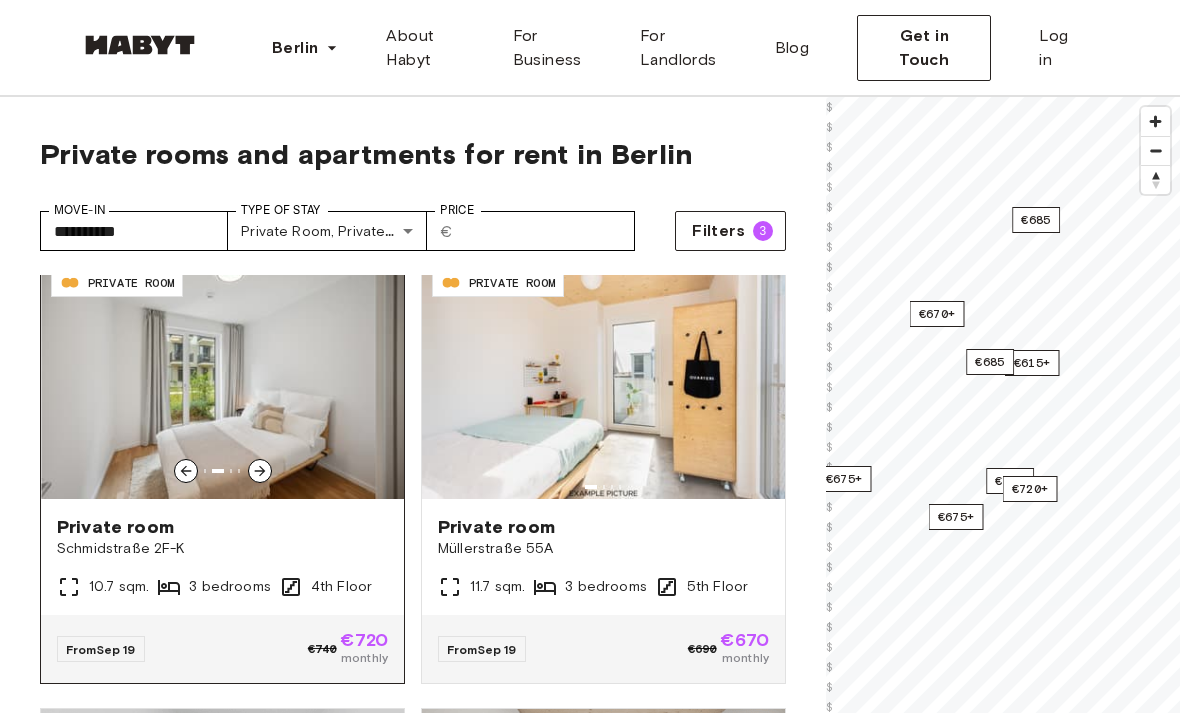 click on "Private room" at bounding box center (222, 527) 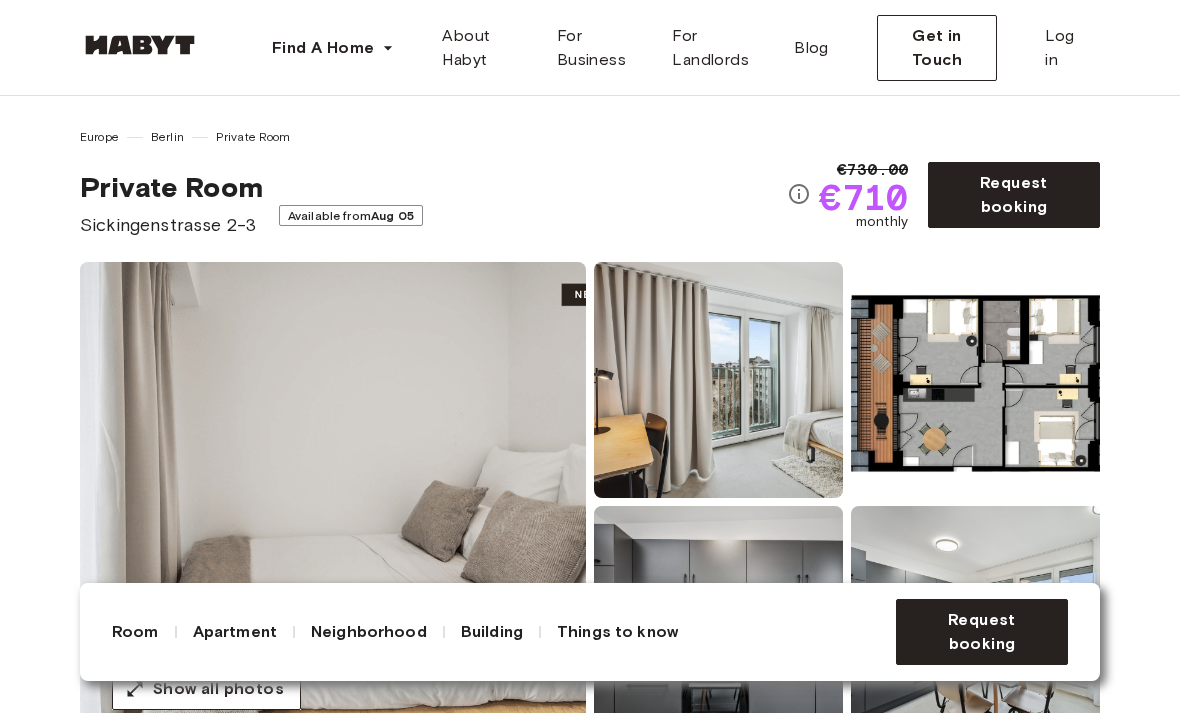 scroll, scrollTop: 0, scrollLeft: 0, axis: both 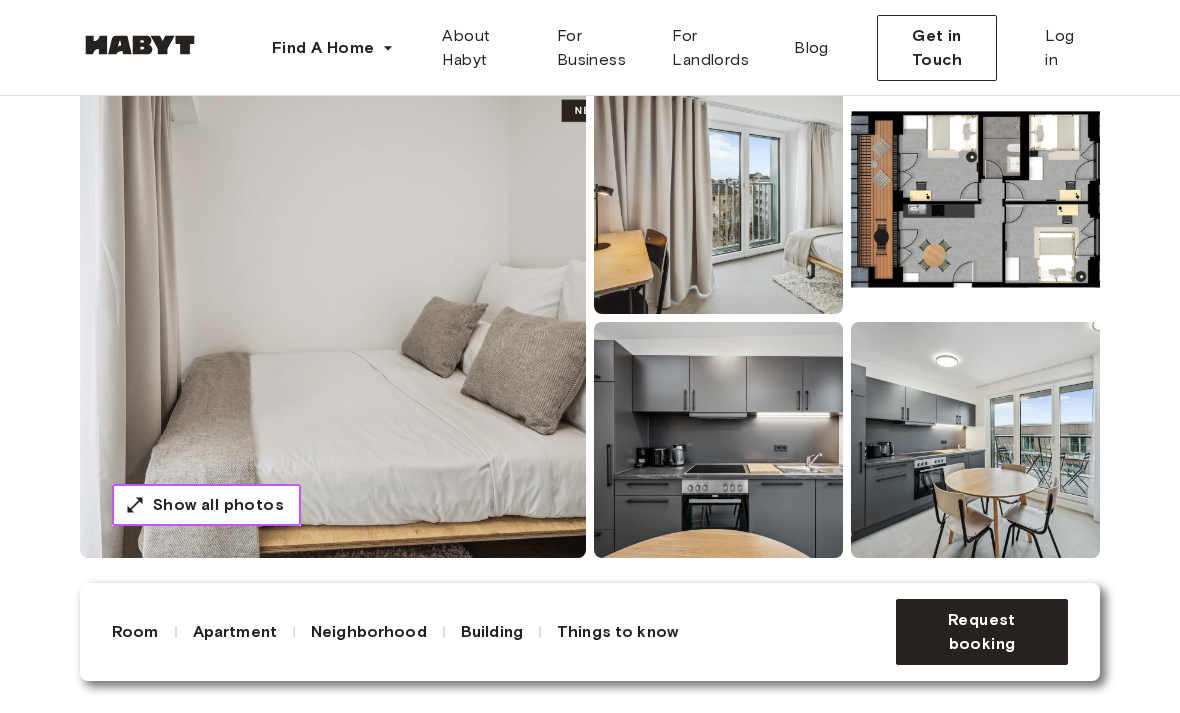 click on "Show all photos" at bounding box center [206, 505] 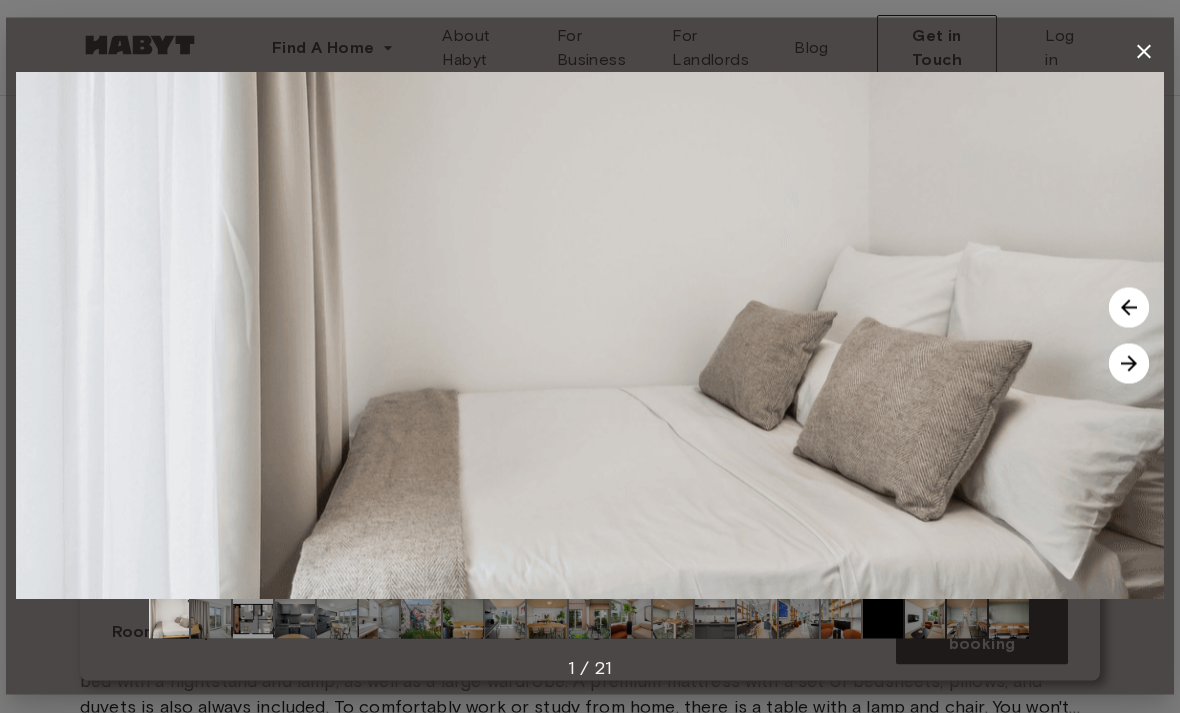 click at bounding box center [1129, 364] 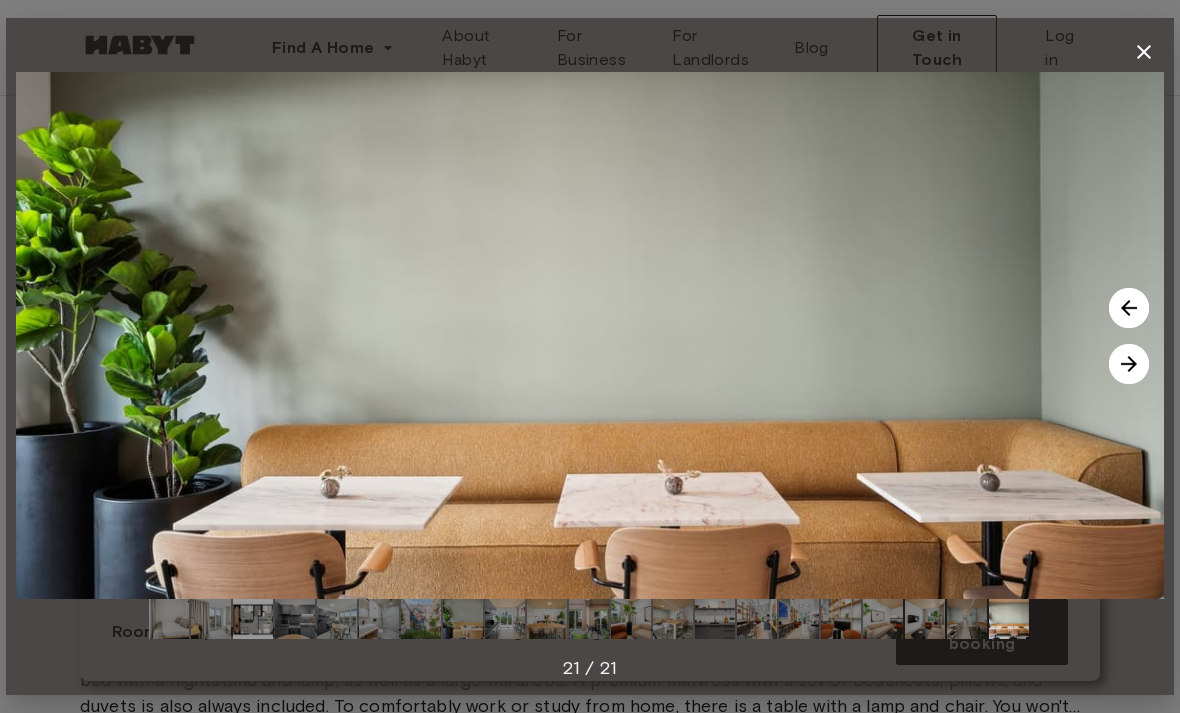 click at bounding box center [1144, 52] 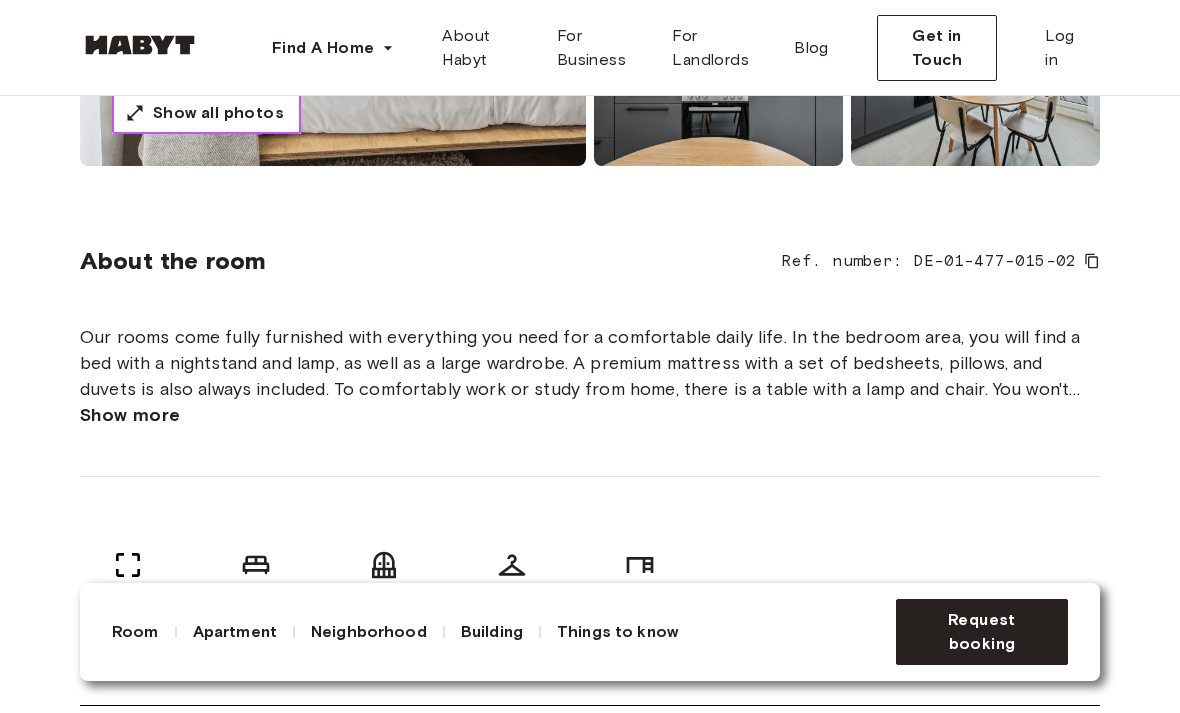 scroll, scrollTop: 604, scrollLeft: 0, axis: vertical 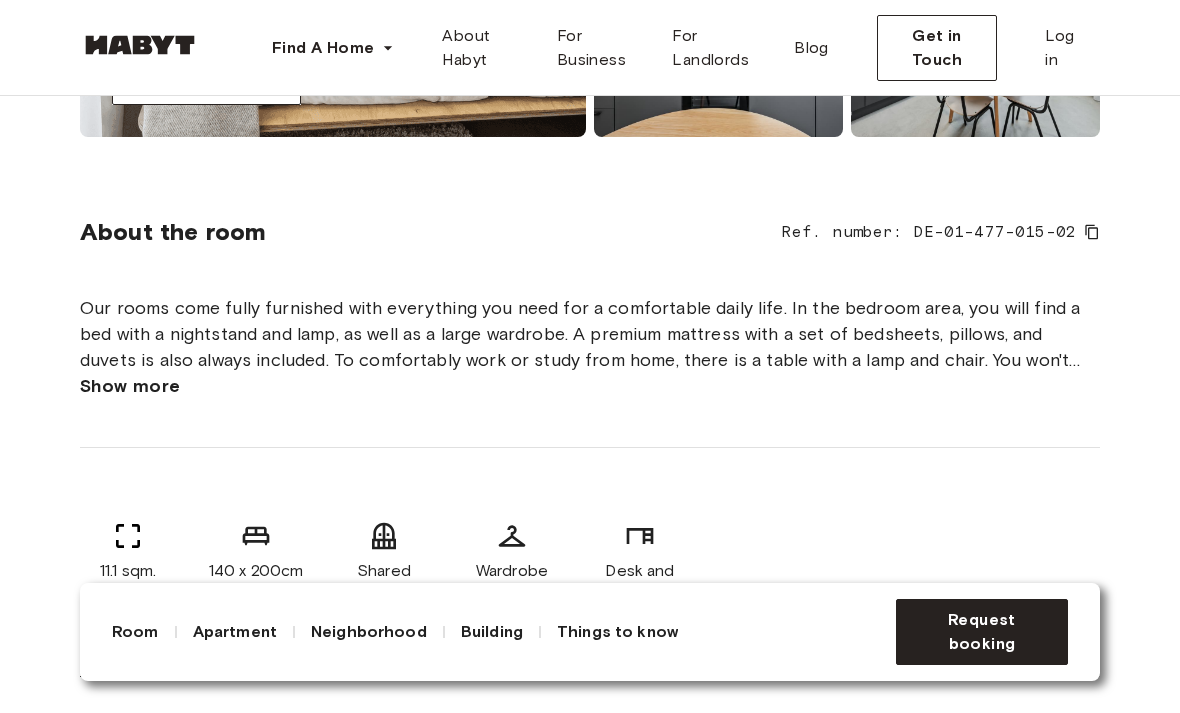 click on "Show more" at bounding box center [130, 386] 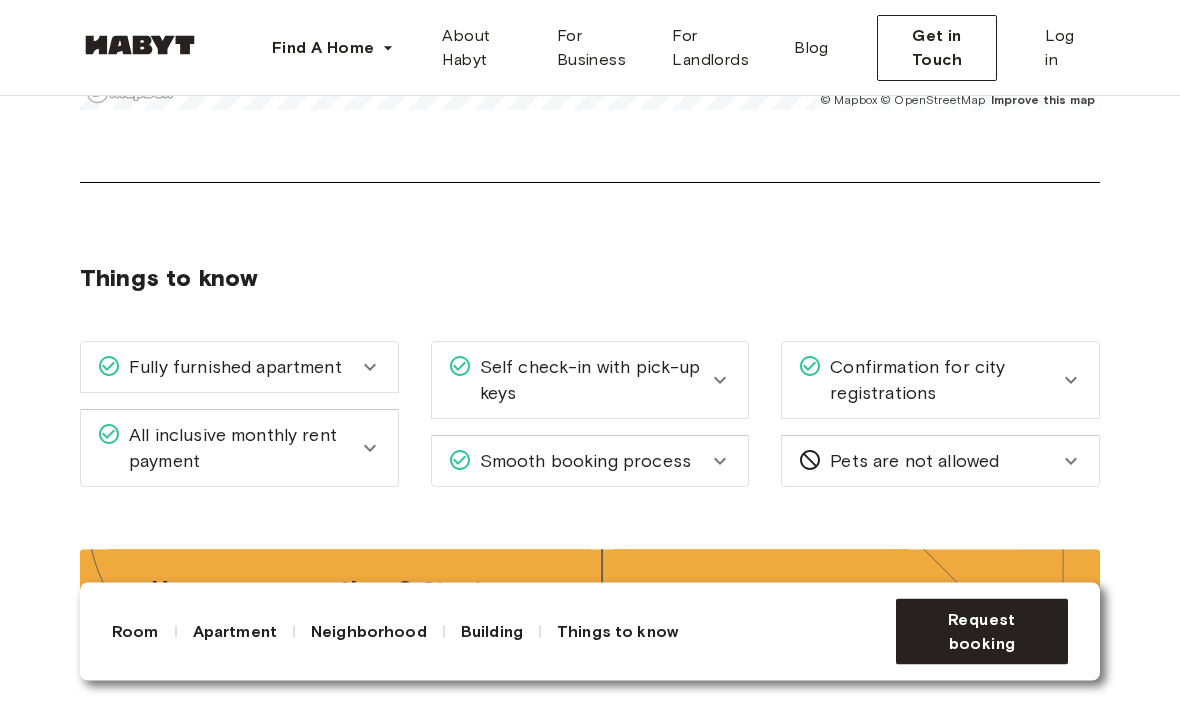 scroll, scrollTop: 3277, scrollLeft: 0, axis: vertical 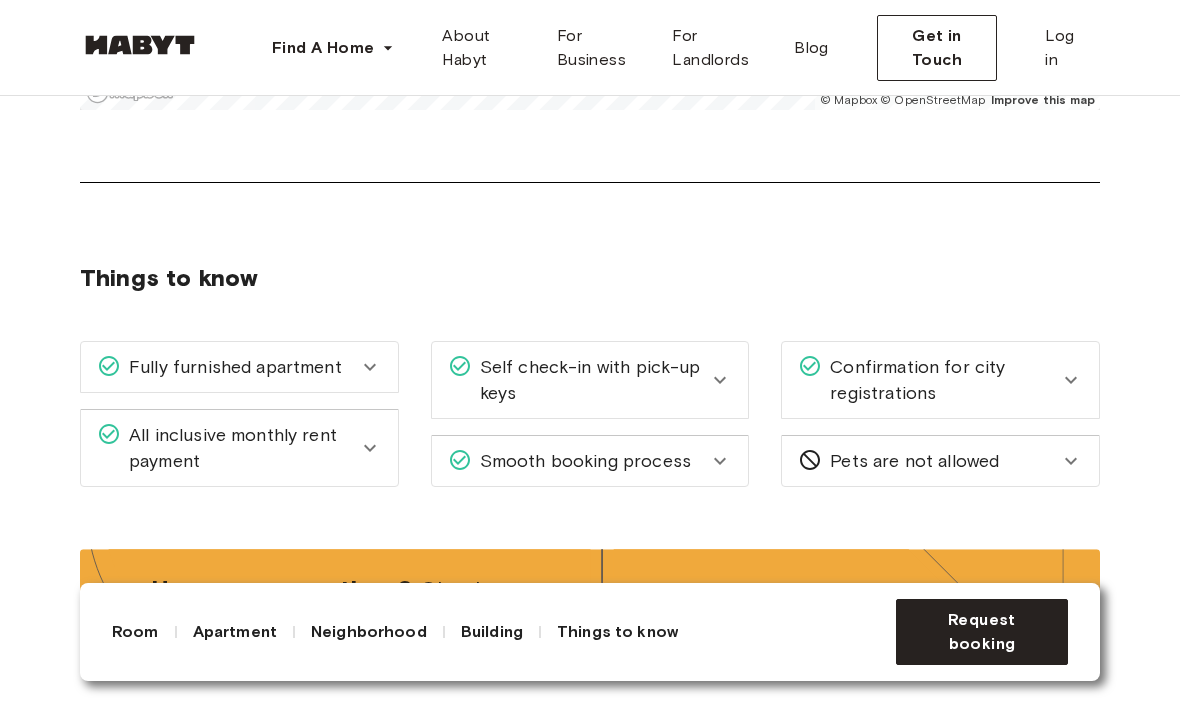 click on "All inclusive monthly rent payment" at bounding box center (239, 448) 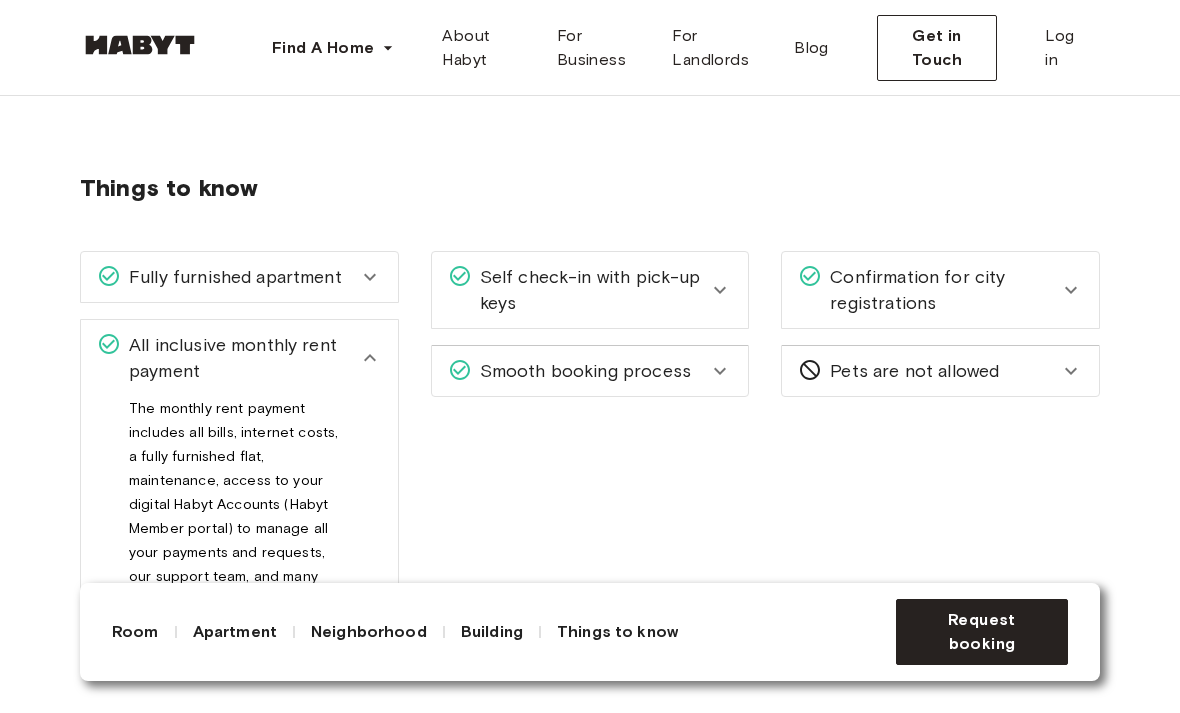 scroll, scrollTop: 3381, scrollLeft: 0, axis: vertical 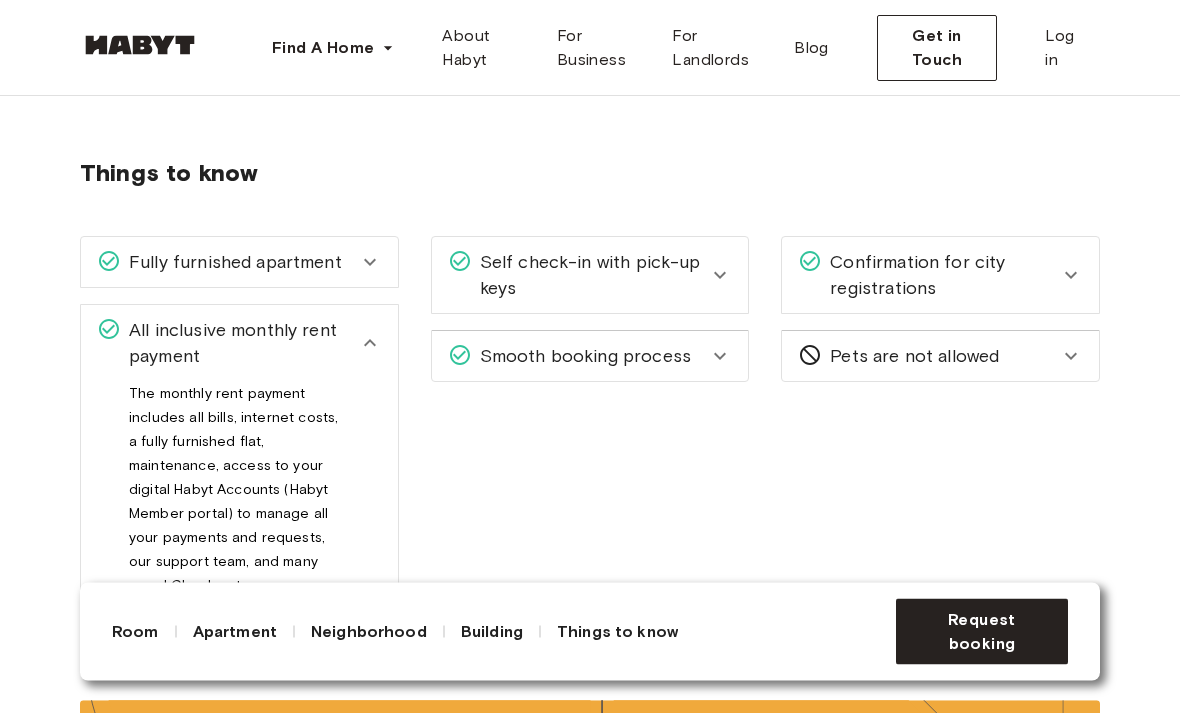 click 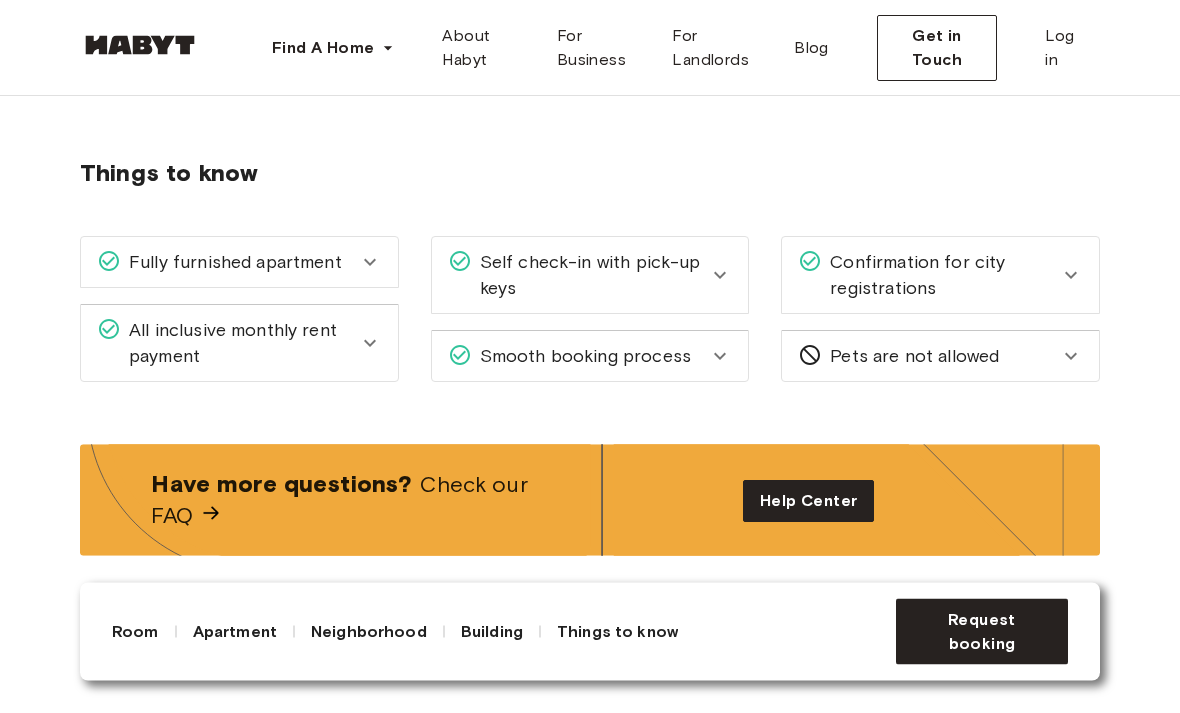 scroll, scrollTop: 3382, scrollLeft: 0, axis: vertical 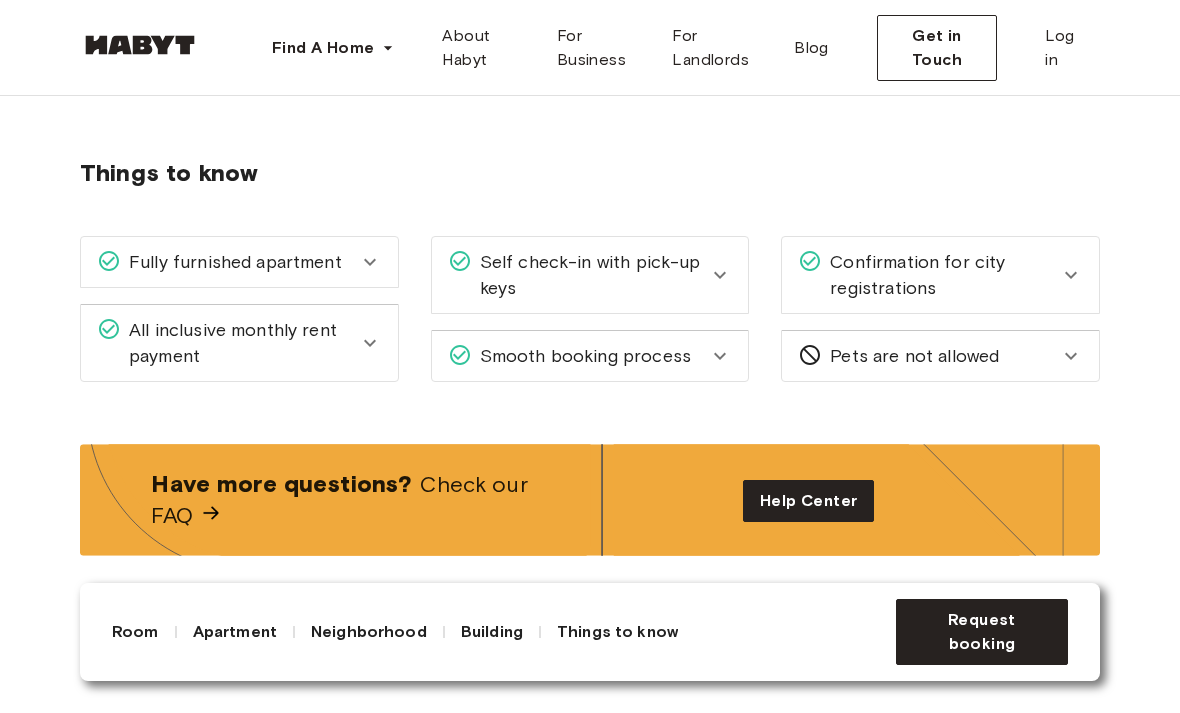 click 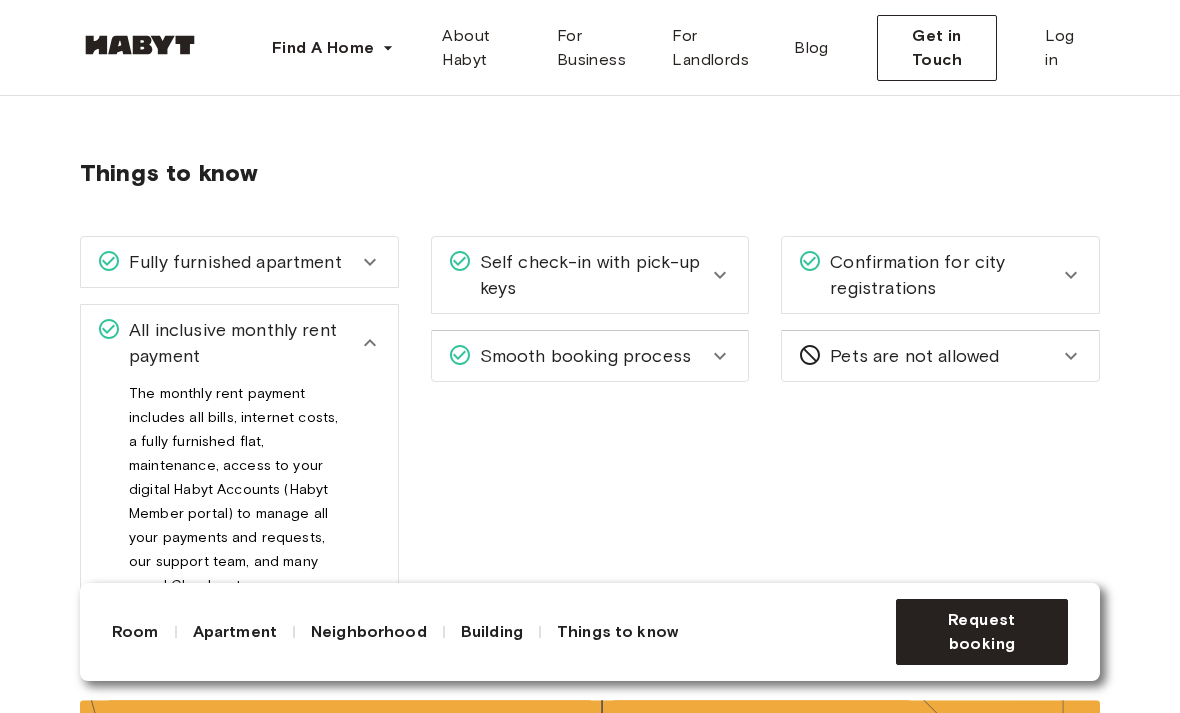 click 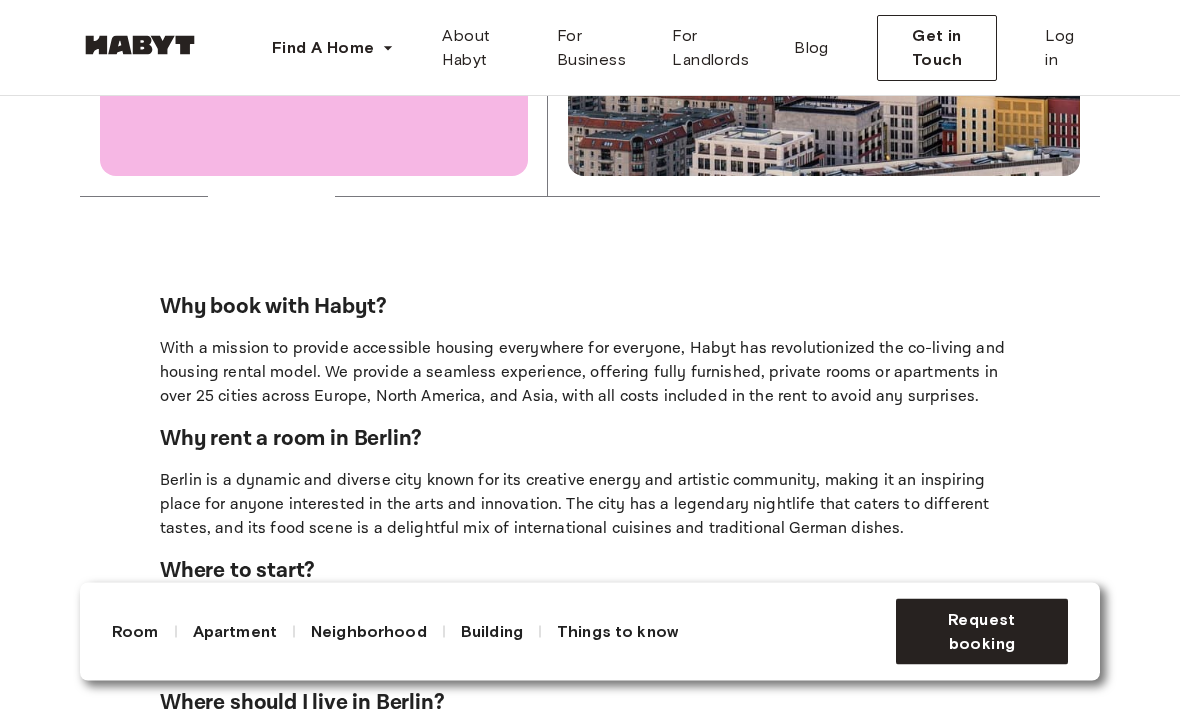 scroll, scrollTop: 5020, scrollLeft: 0, axis: vertical 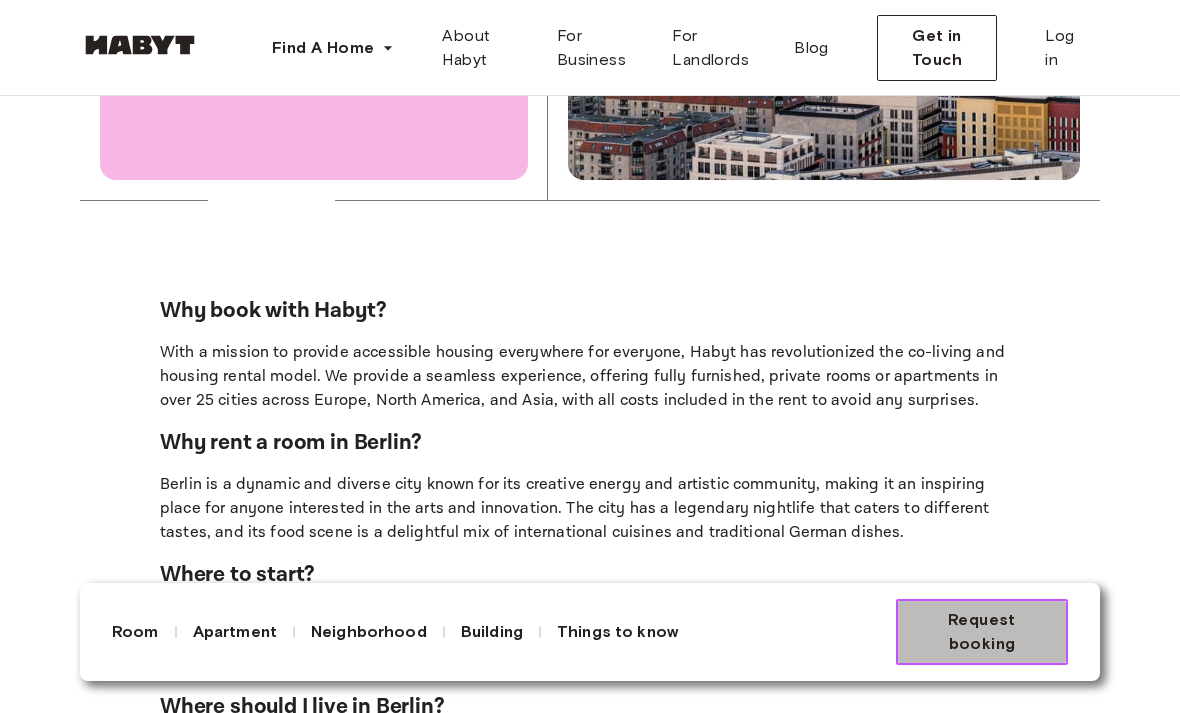 click on "Request booking" at bounding box center (982, 632) 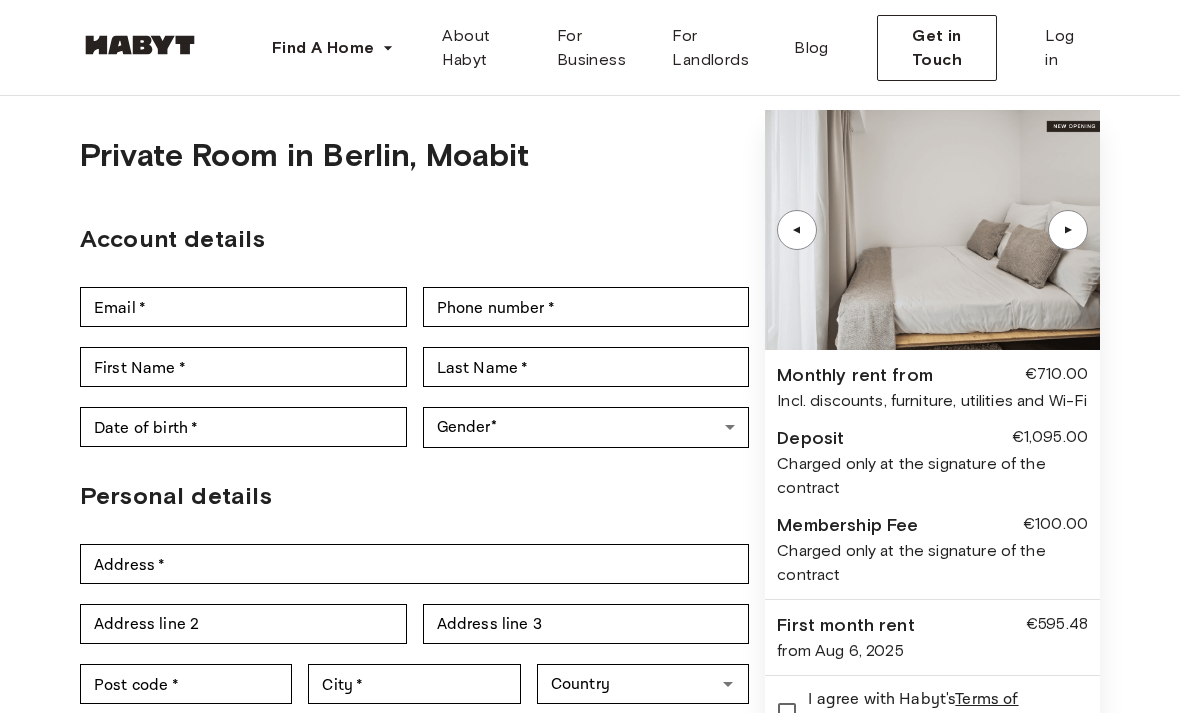 scroll, scrollTop: 56, scrollLeft: 0, axis: vertical 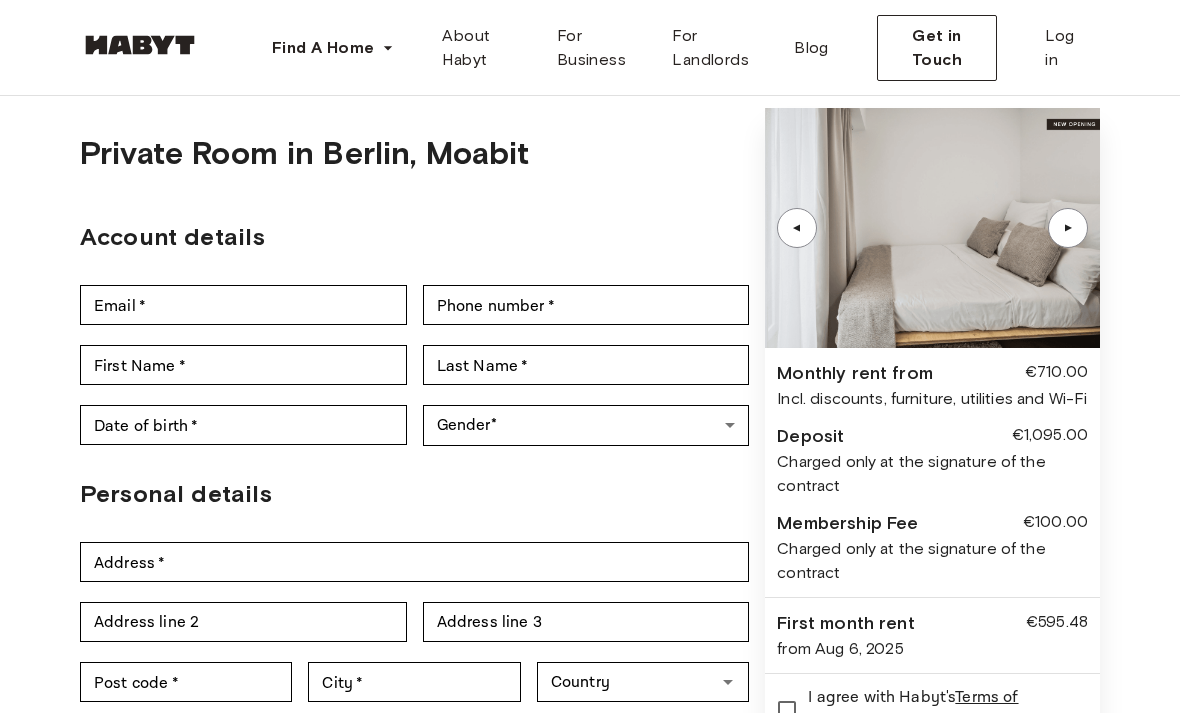 click on "▲" at bounding box center (1068, 228) 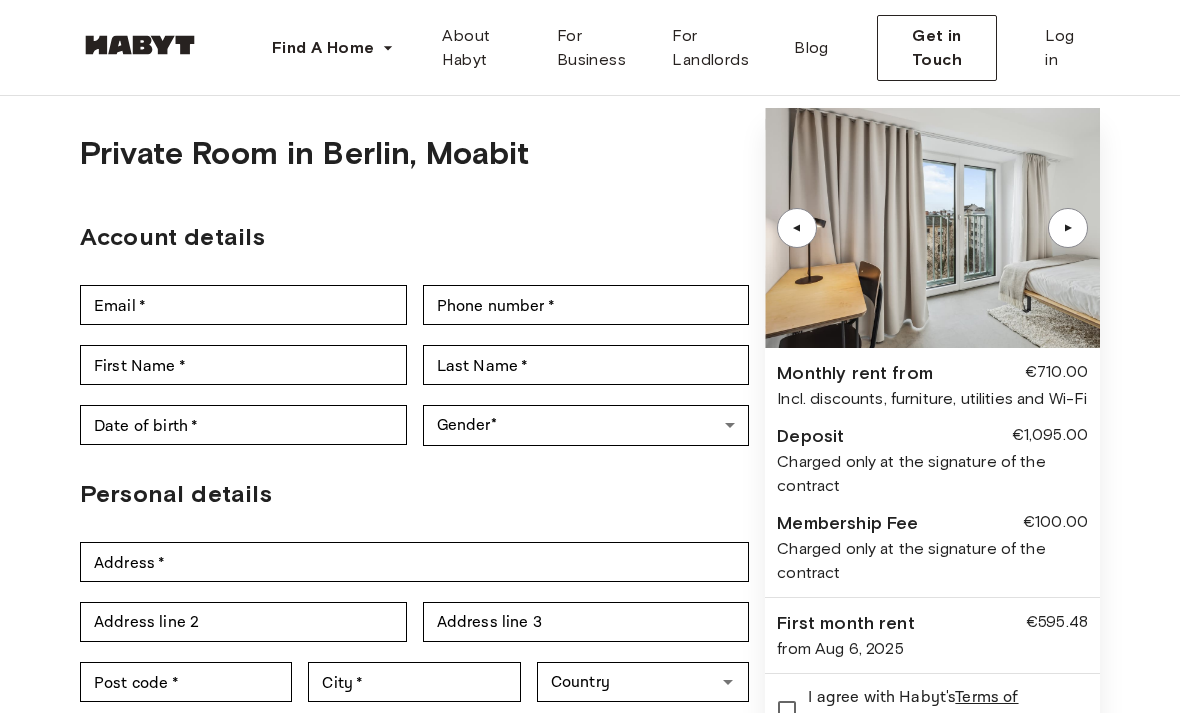 click on "▲" at bounding box center (1068, 228) 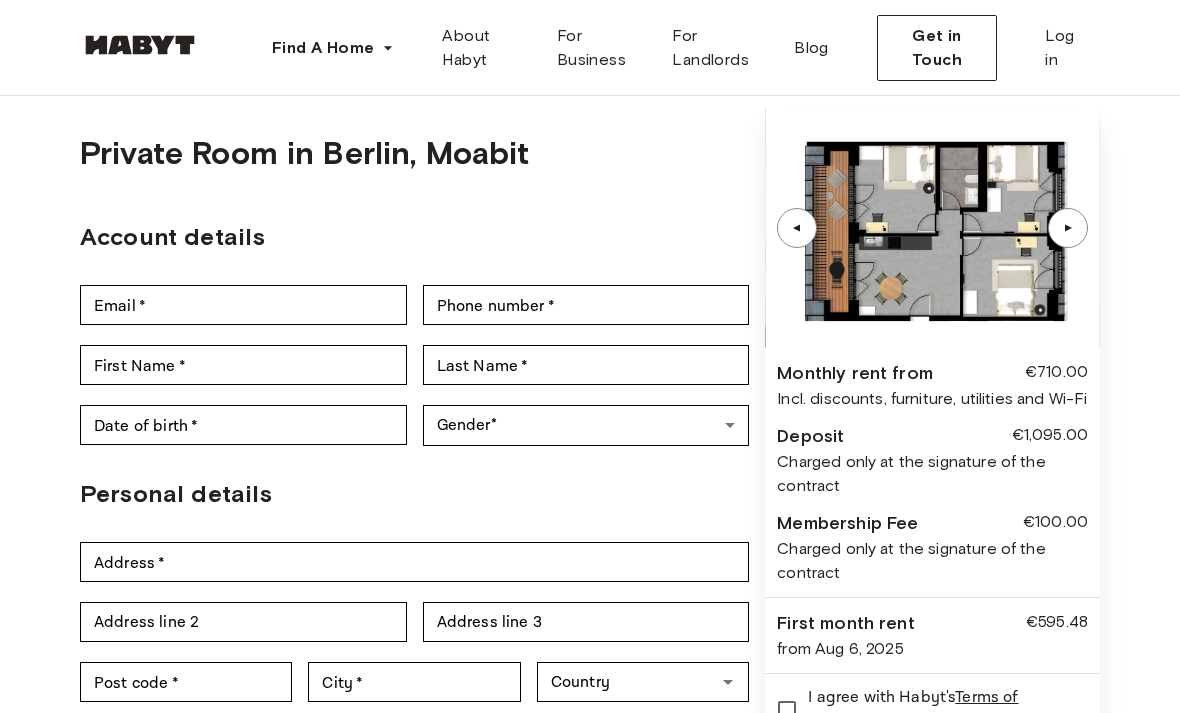 click on "▲" at bounding box center [1068, 228] 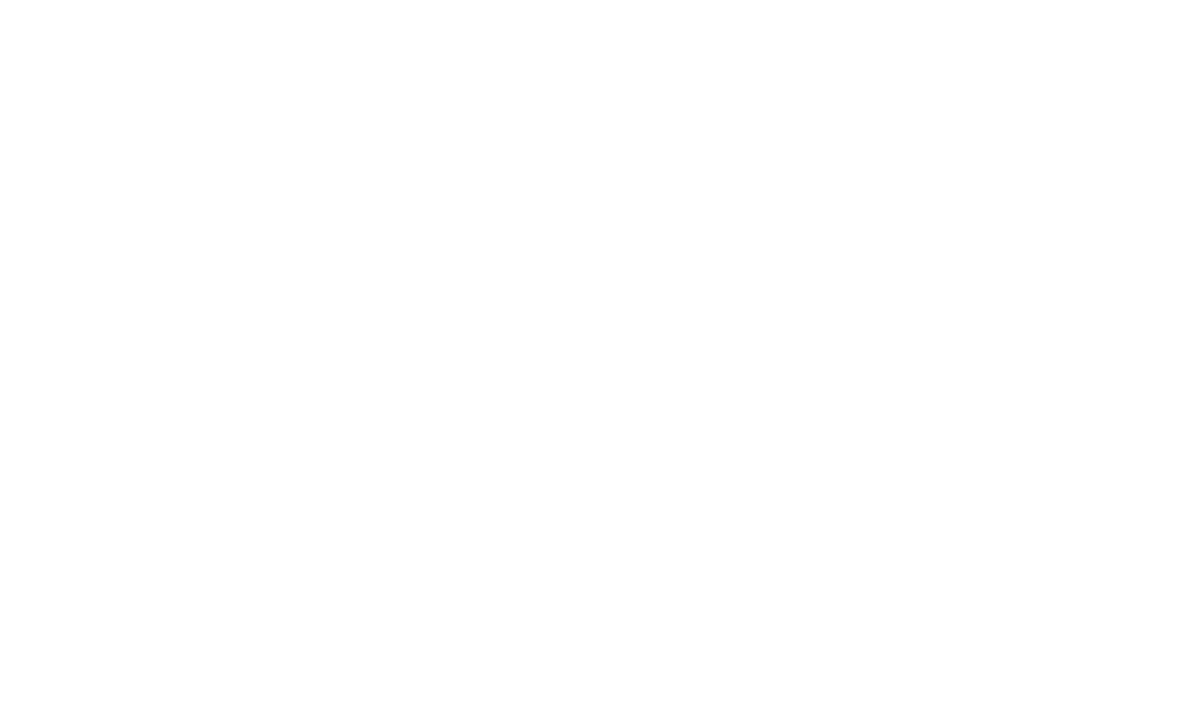 scroll, scrollTop: 0, scrollLeft: 0, axis: both 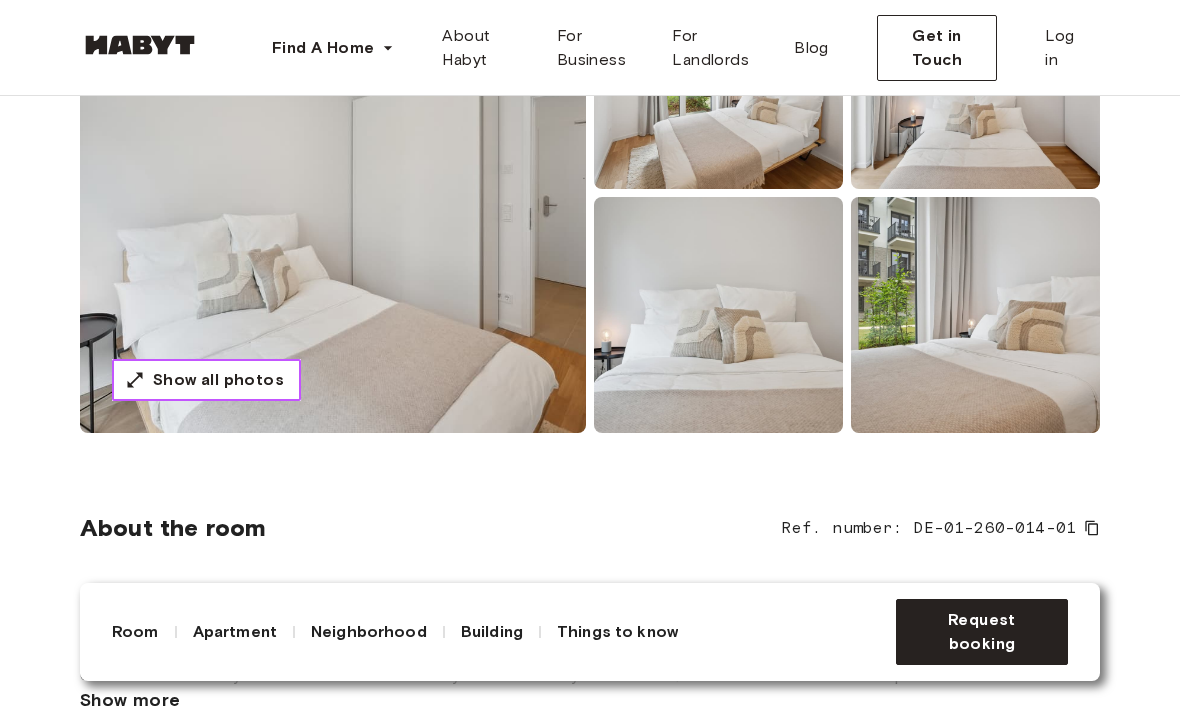 click on "Show all photos" at bounding box center [206, 380] 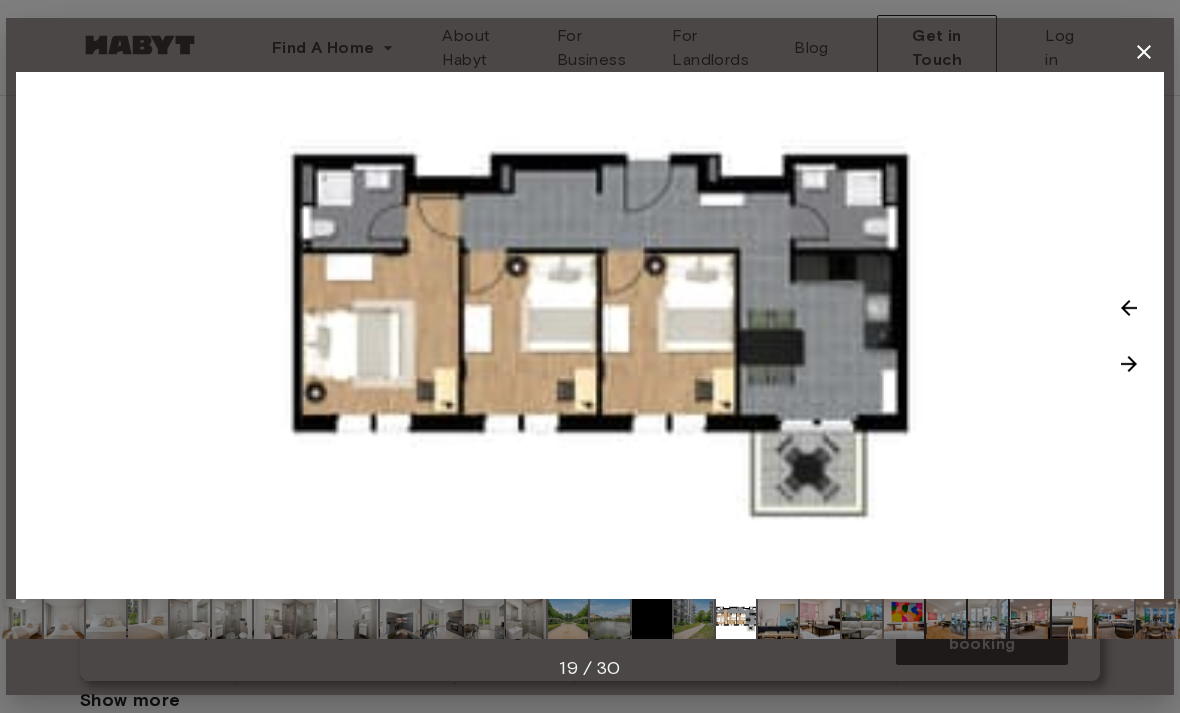 click at bounding box center [1129, 364] 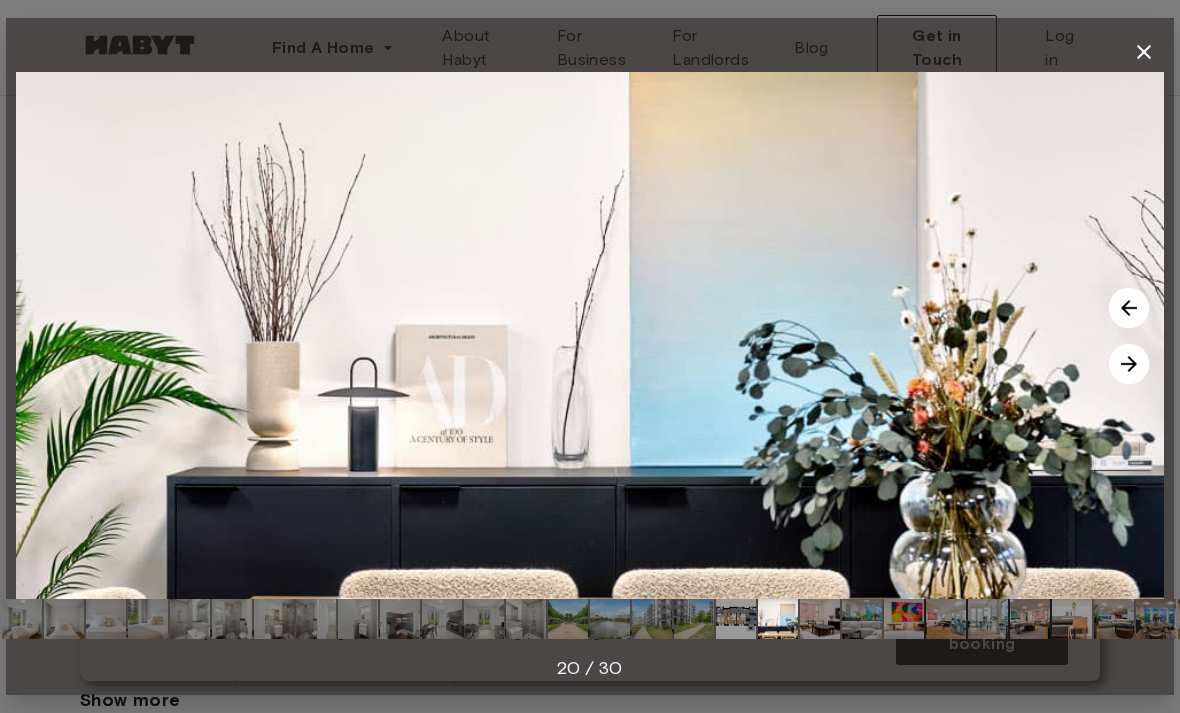 click at bounding box center [1129, 364] 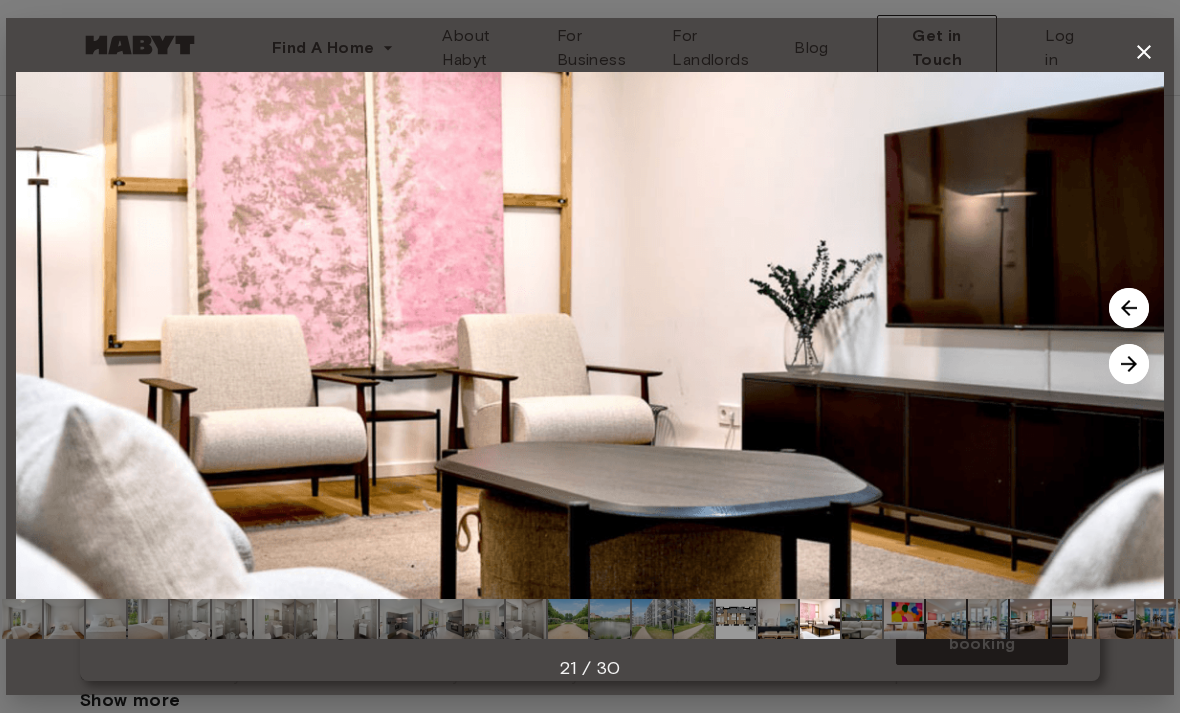 click 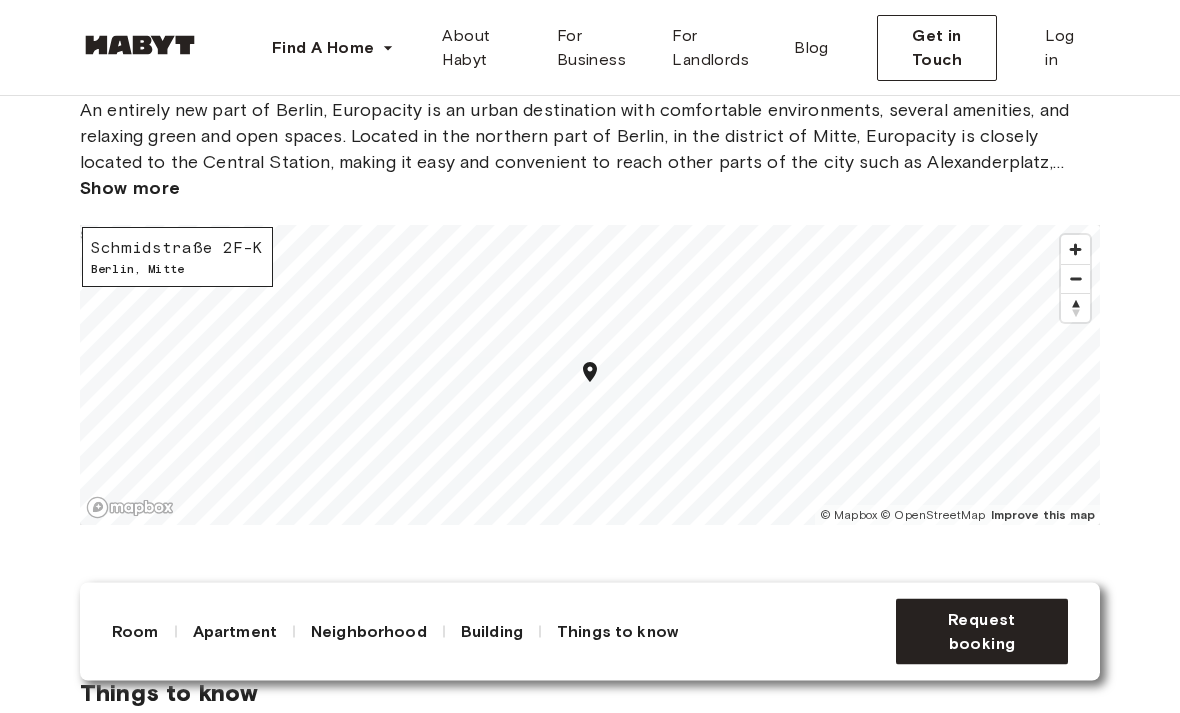scroll, scrollTop: 3036, scrollLeft: 0, axis: vertical 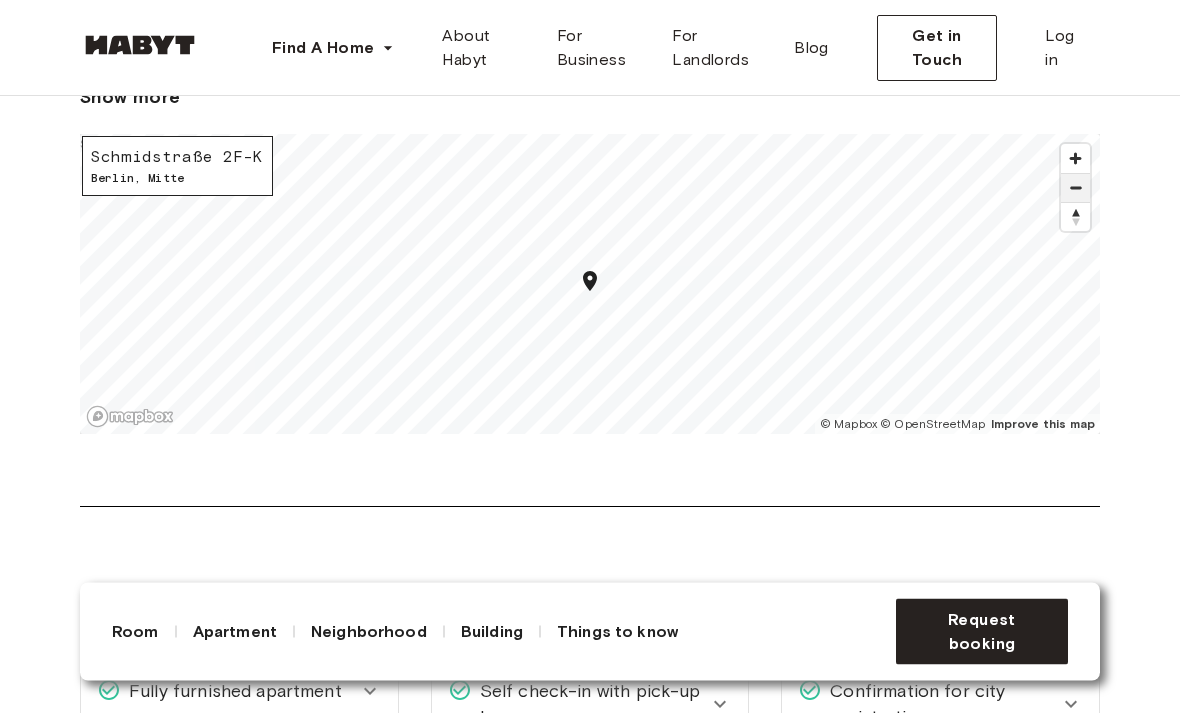 click at bounding box center [1075, 189] 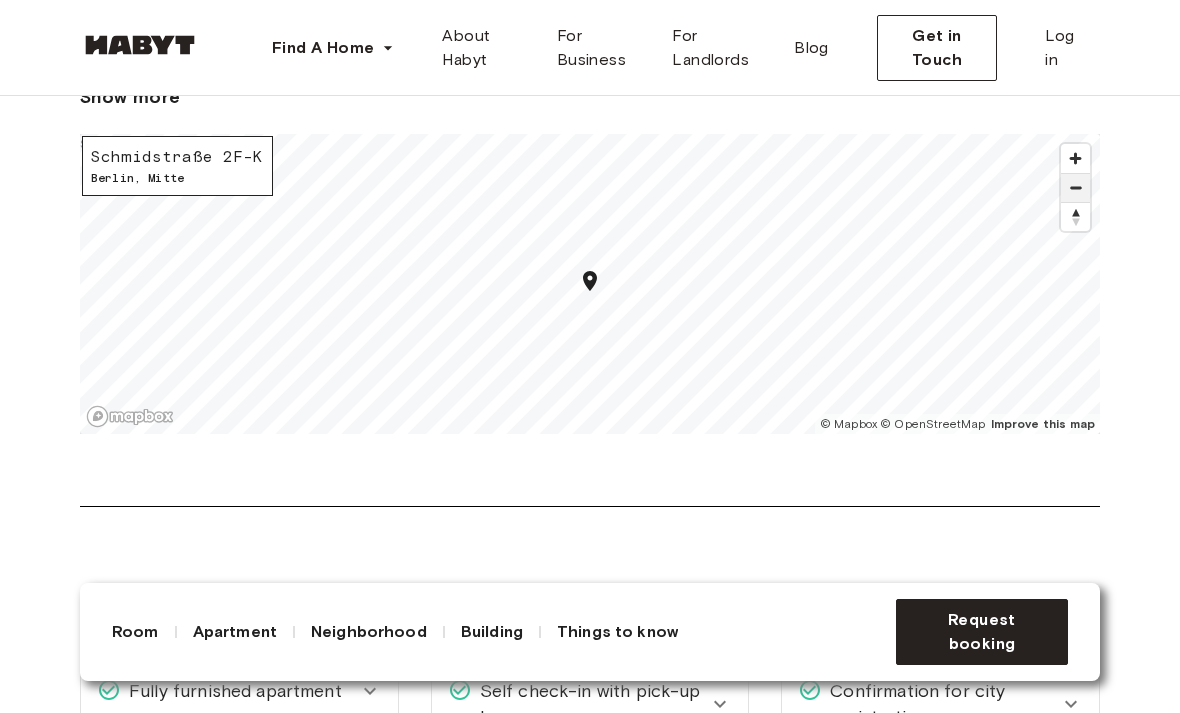click at bounding box center [1075, 188] 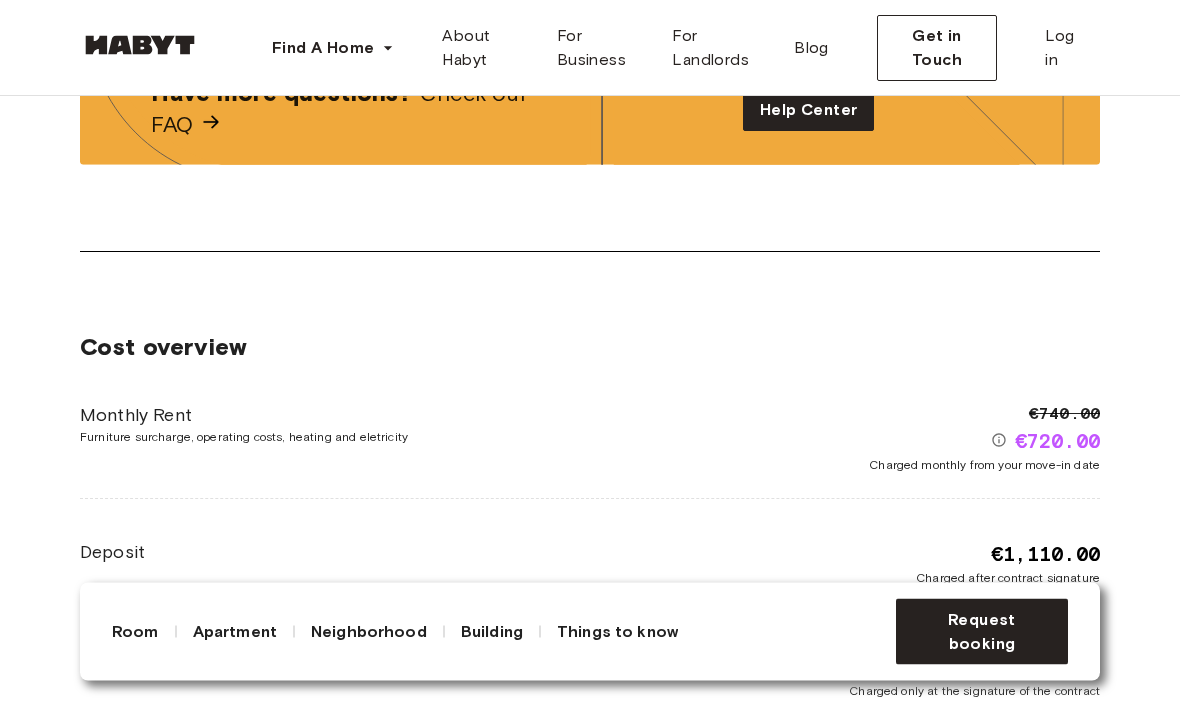 scroll, scrollTop: 3829, scrollLeft: 0, axis: vertical 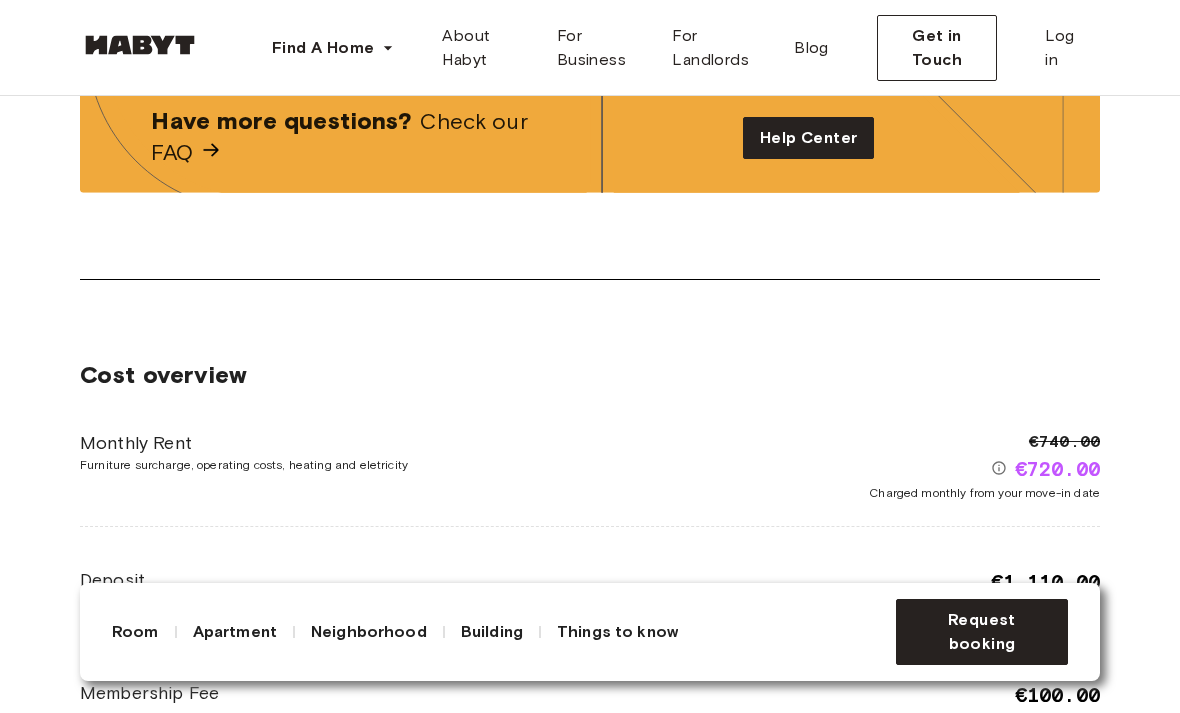 click on "Check our FAQ" at bounding box center [339, 137] 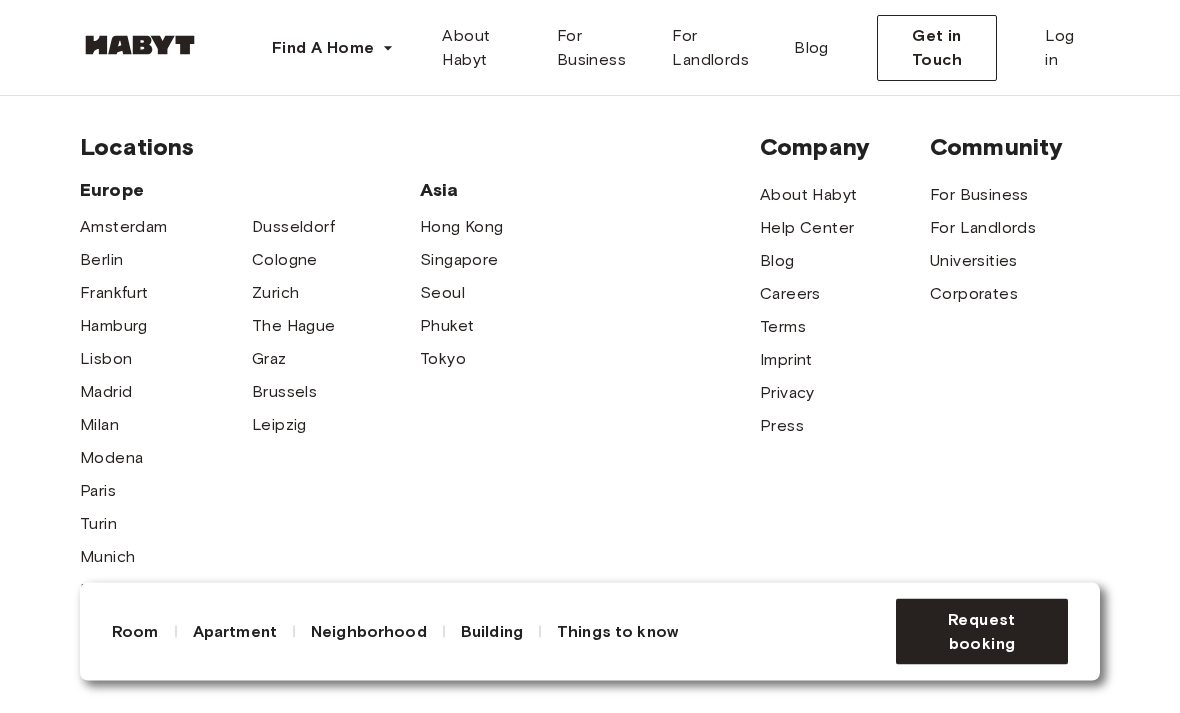 scroll, scrollTop: 6738, scrollLeft: 0, axis: vertical 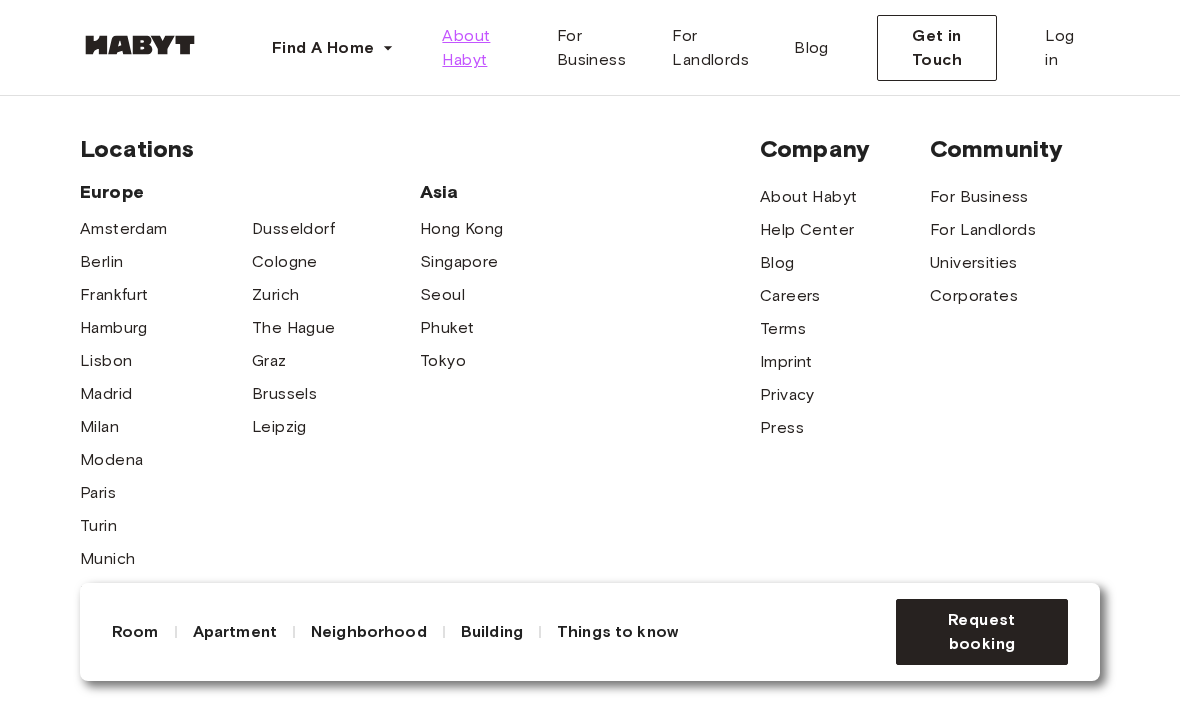 click on "About Habyt" at bounding box center (483, 48) 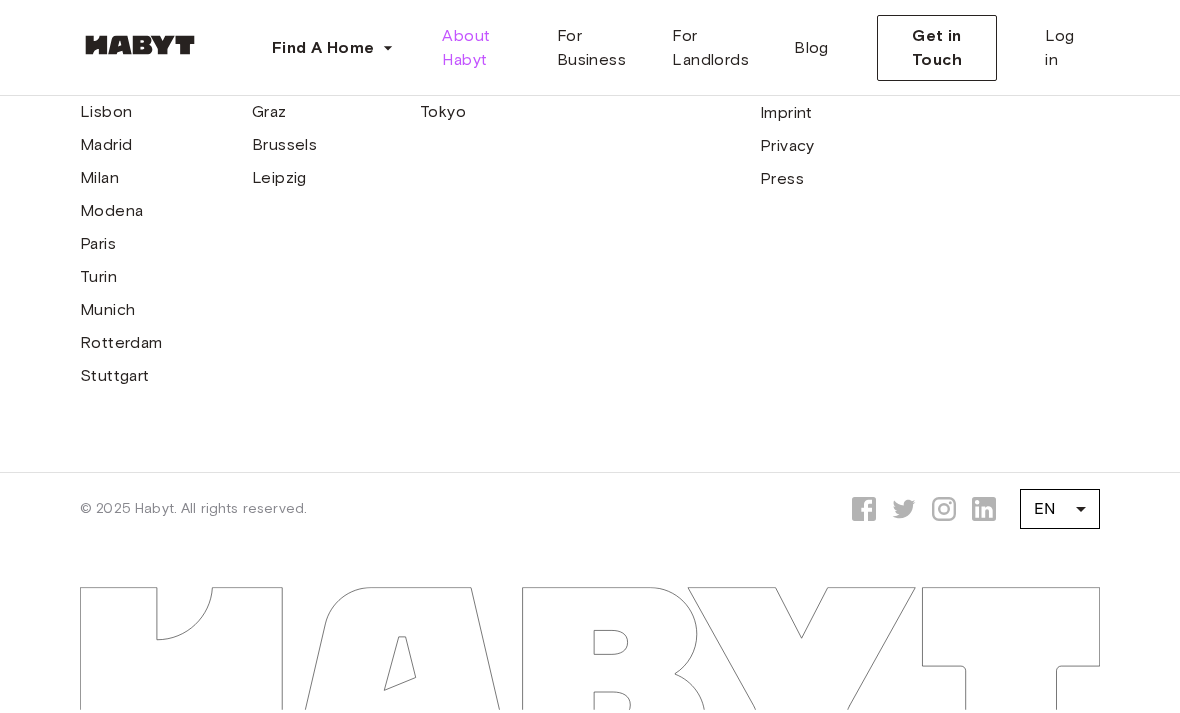 scroll, scrollTop: 6445, scrollLeft: 0, axis: vertical 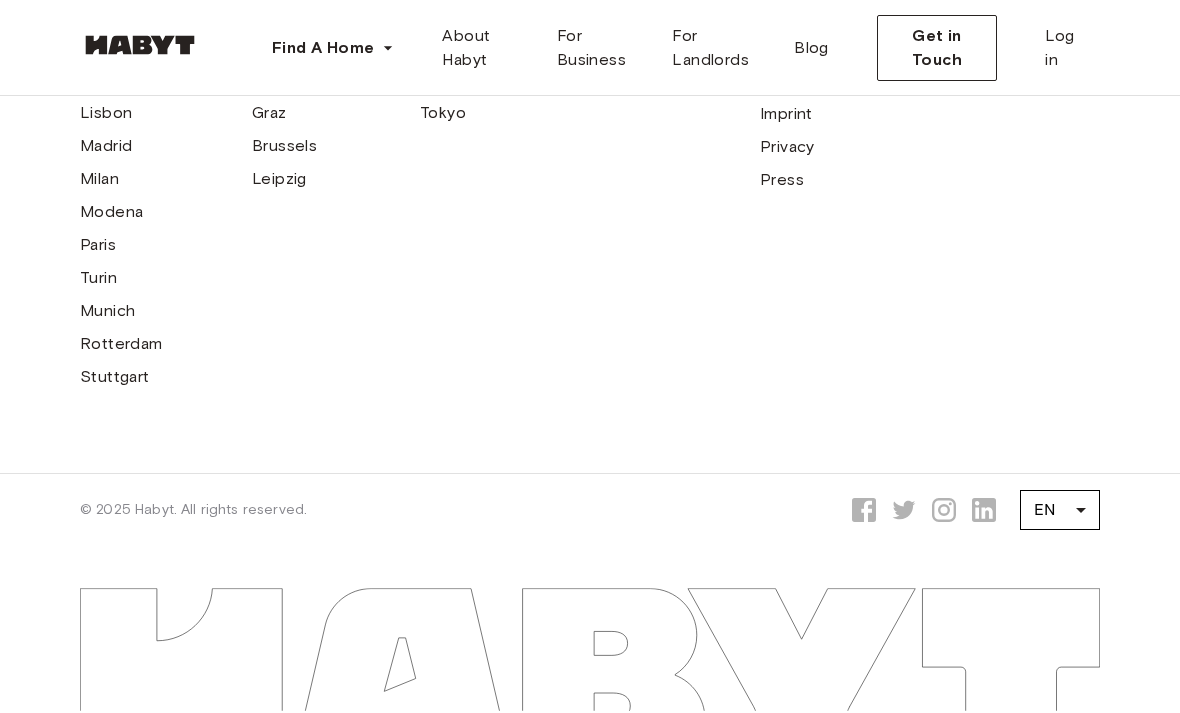 click on "About Habyt Help Center Blog Careers Terms Imprint Privacy Press" at bounding box center [845, 64] 